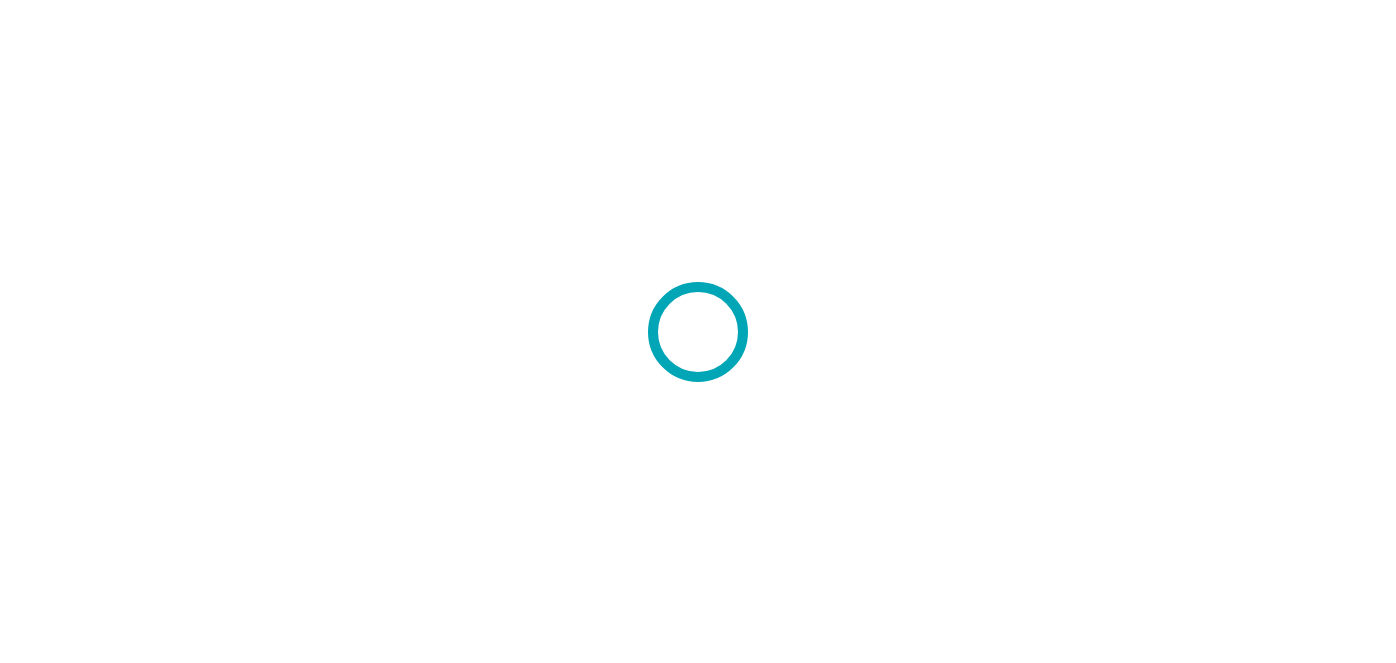 scroll, scrollTop: 0, scrollLeft: 0, axis: both 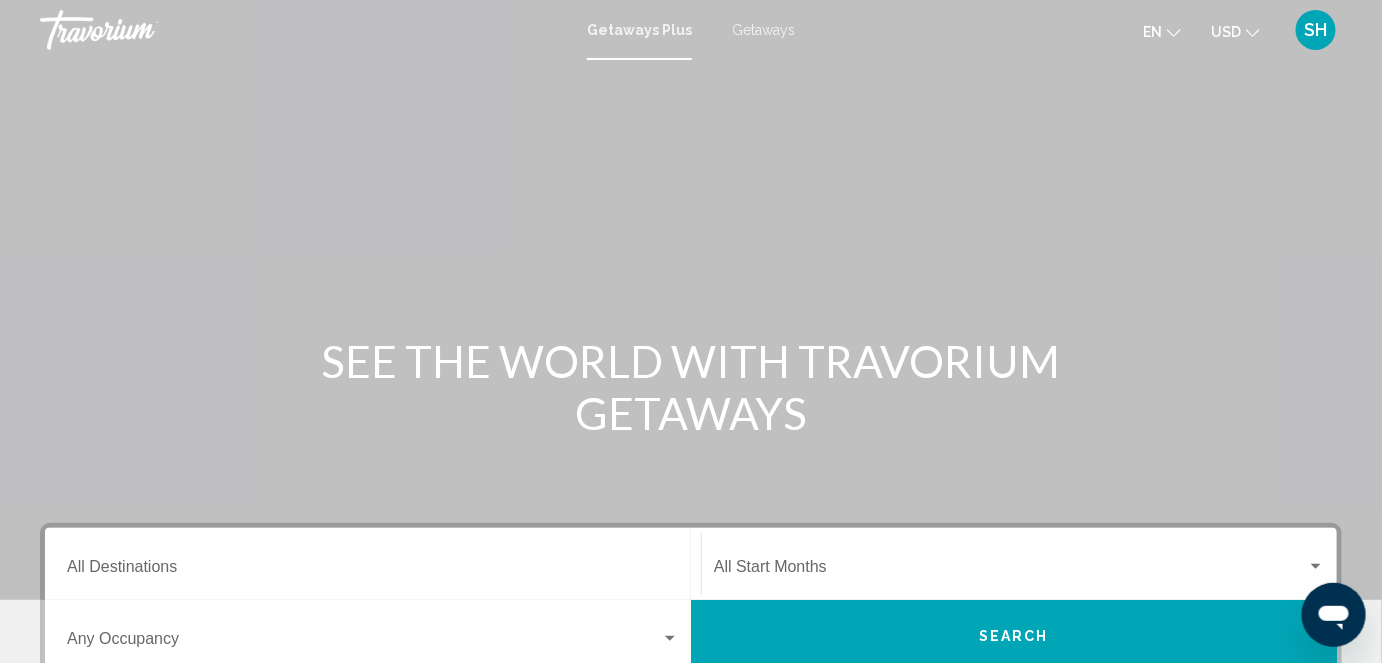 click on "Getaways" at bounding box center [763, 30] 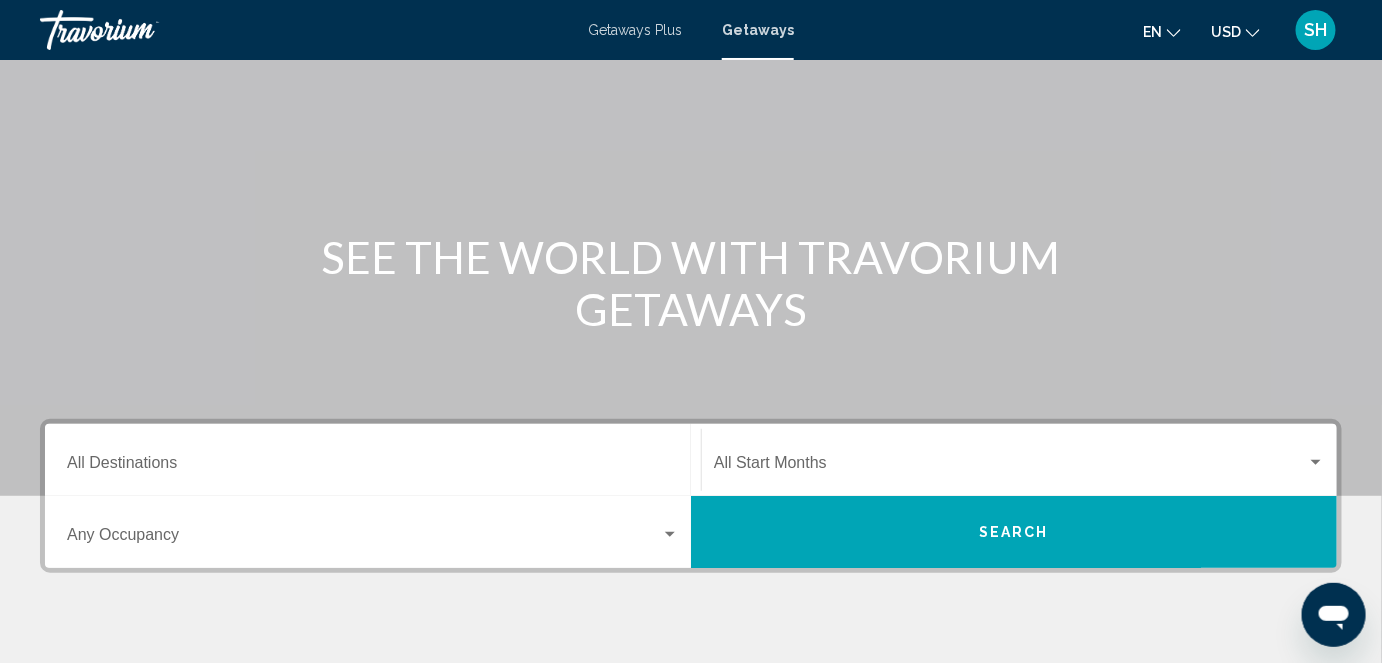 scroll, scrollTop: 108, scrollLeft: 0, axis: vertical 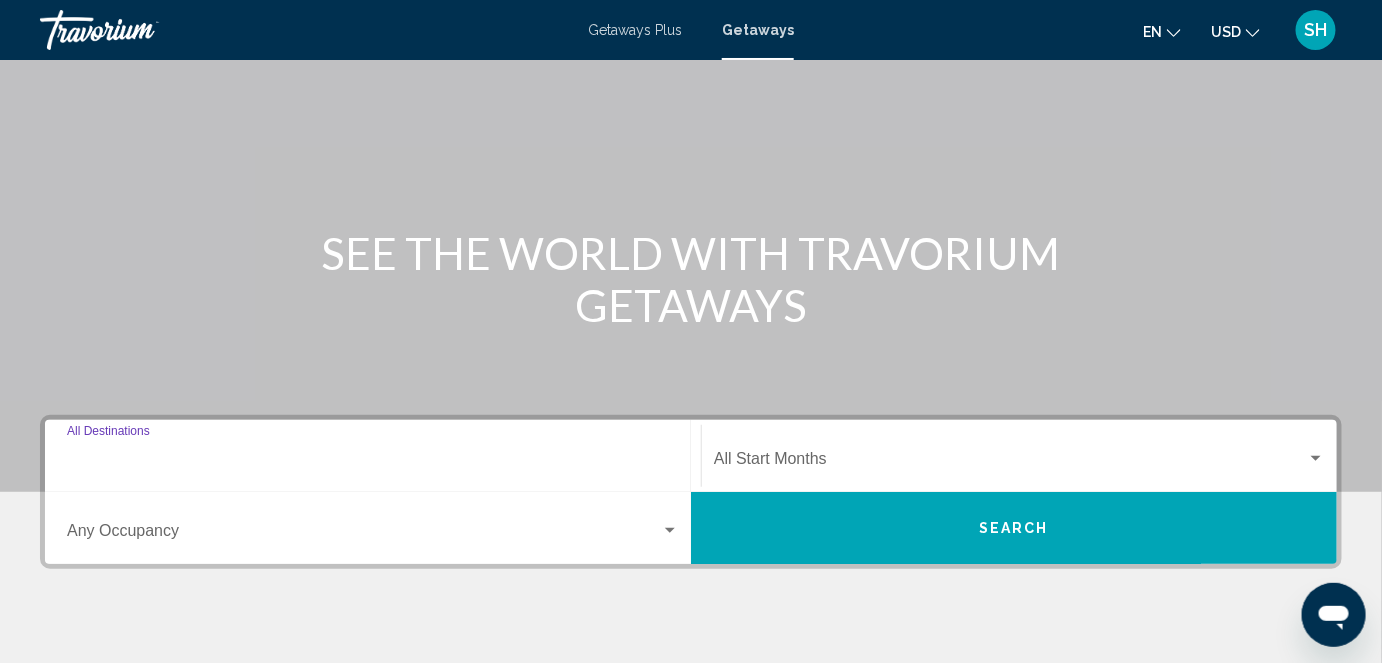 click on "Destination All Destinations" at bounding box center (373, 463) 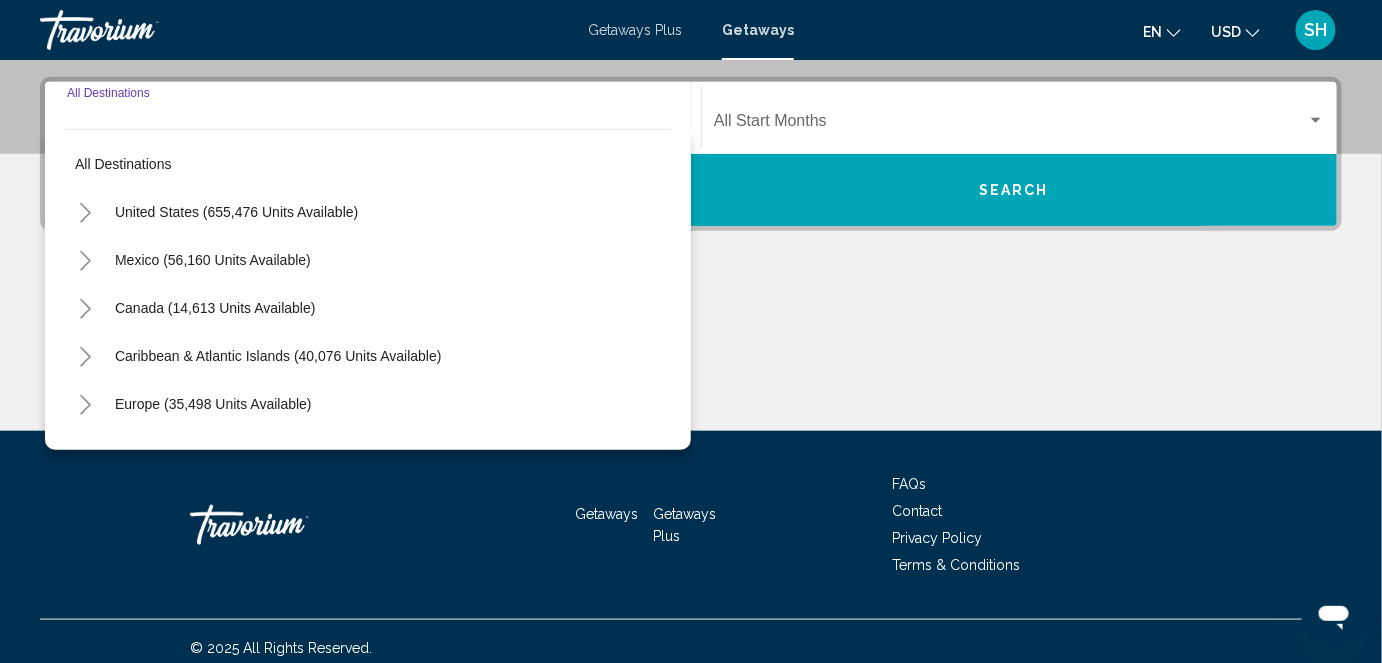 scroll, scrollTop: 457, scrollLeft: 0, axis: vertical 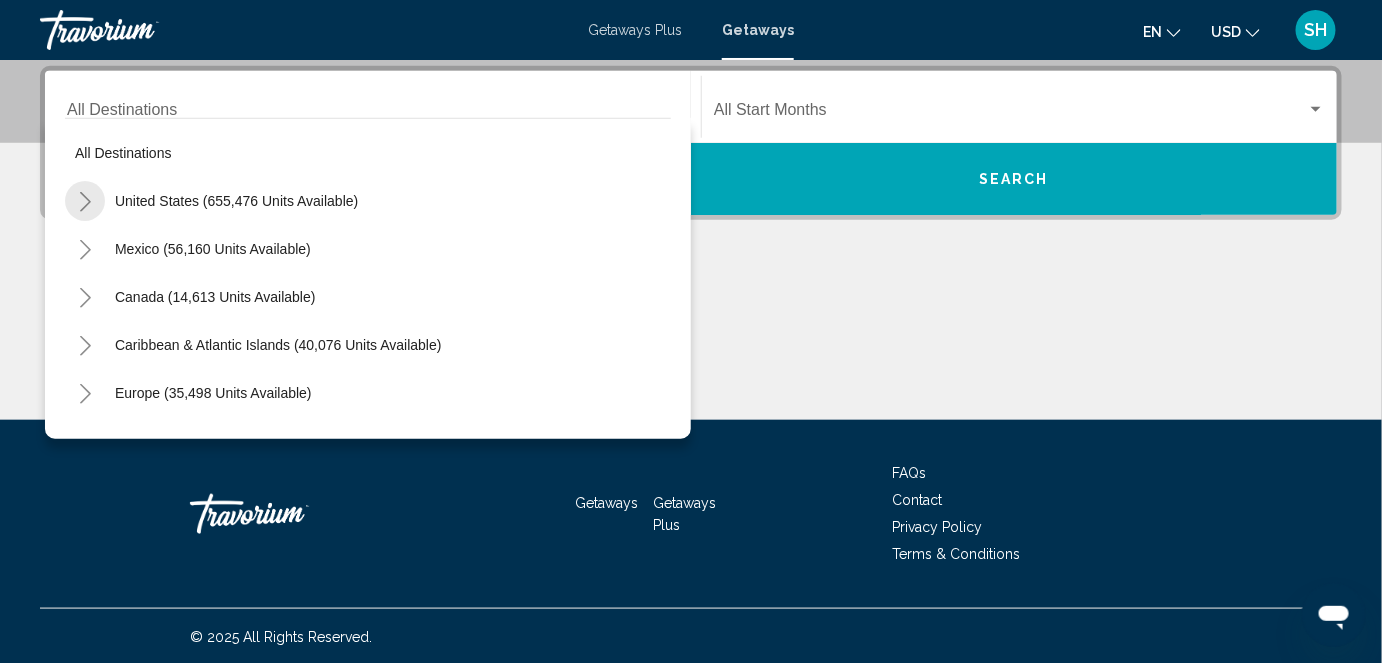 click 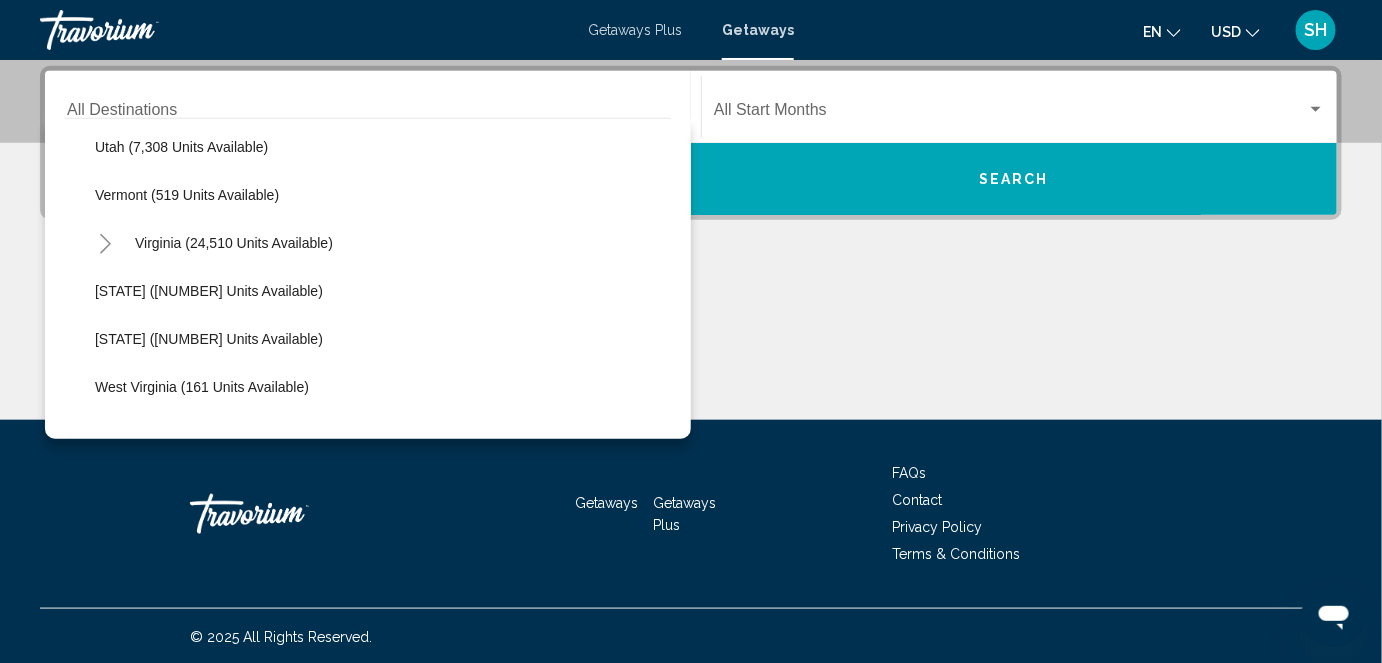 scroll, scrollTop: 1879, scrollLeft: 0, axis: vertical 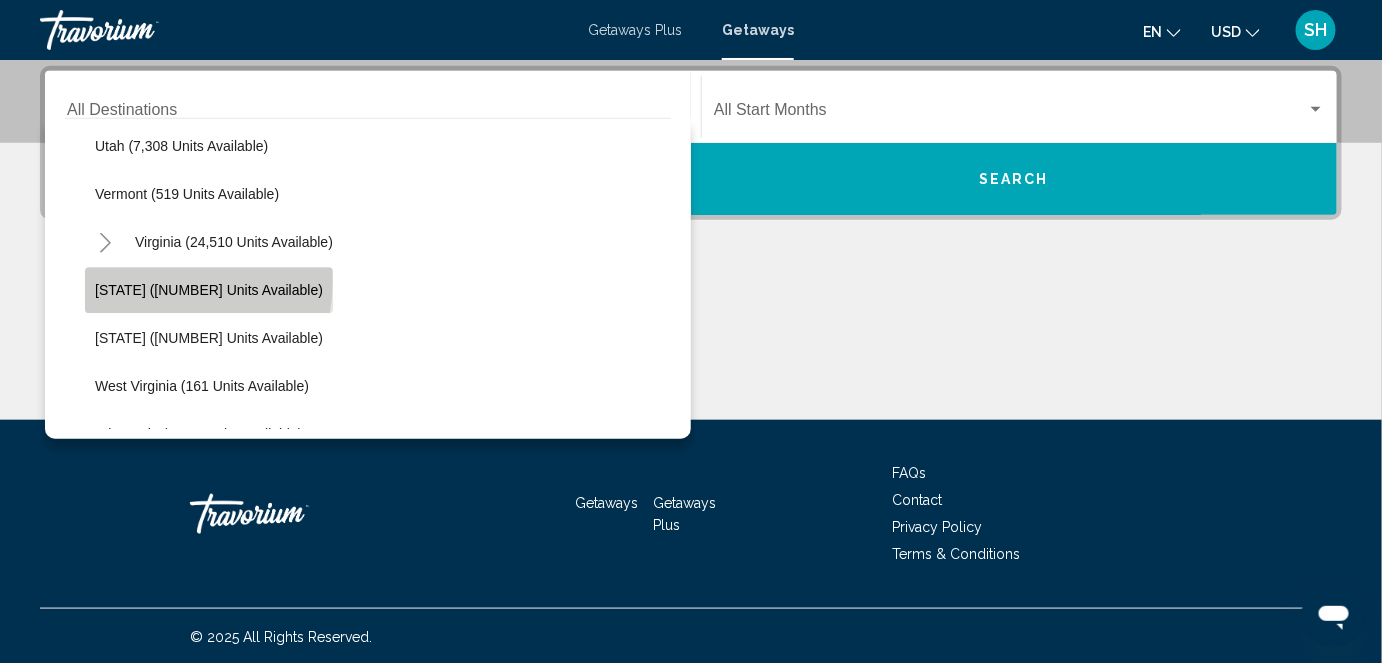 click on "[STATE] ([NUMBER] units available)" 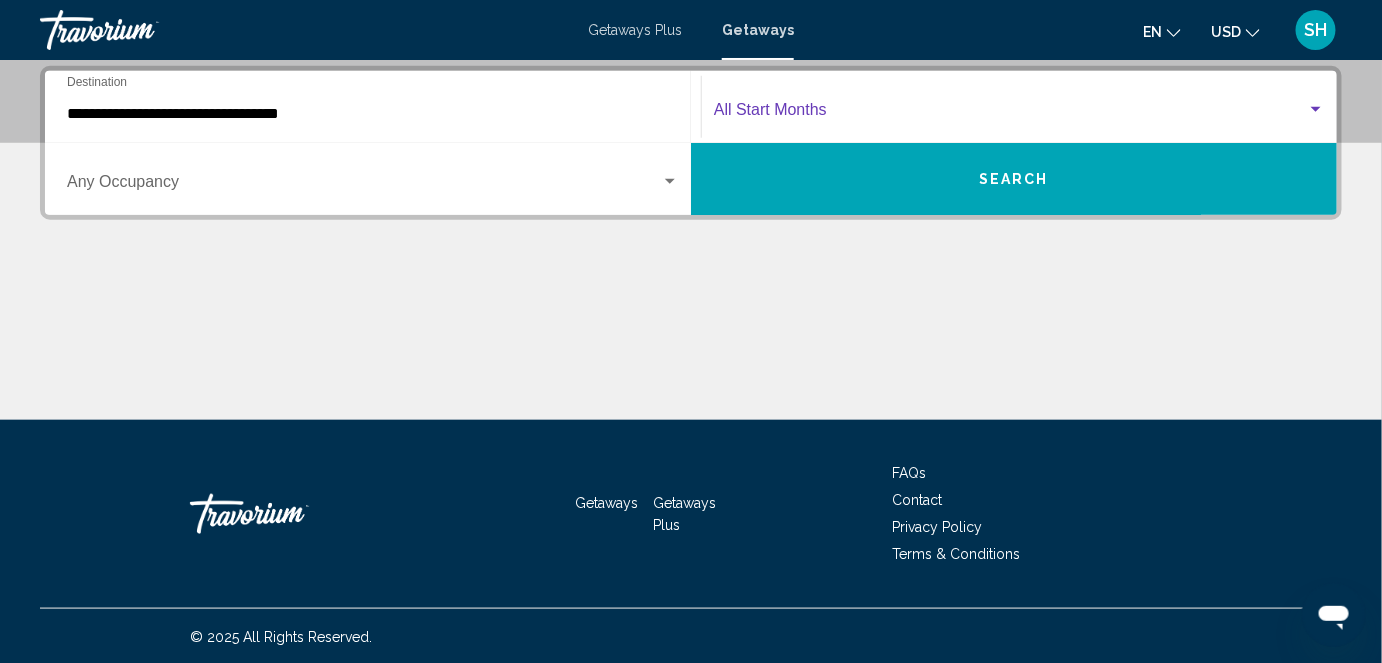 click at bounding box center (1010, 114) 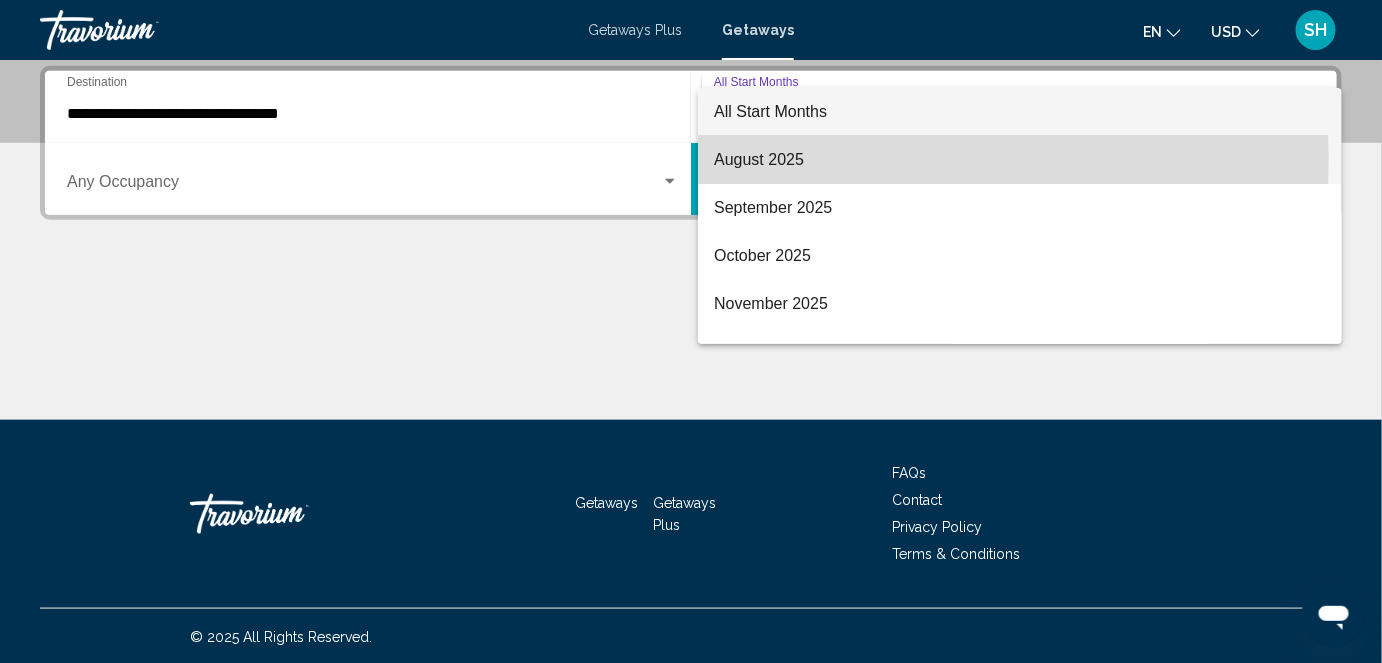 click on "August 2025" at bounding box center [1020, 160] 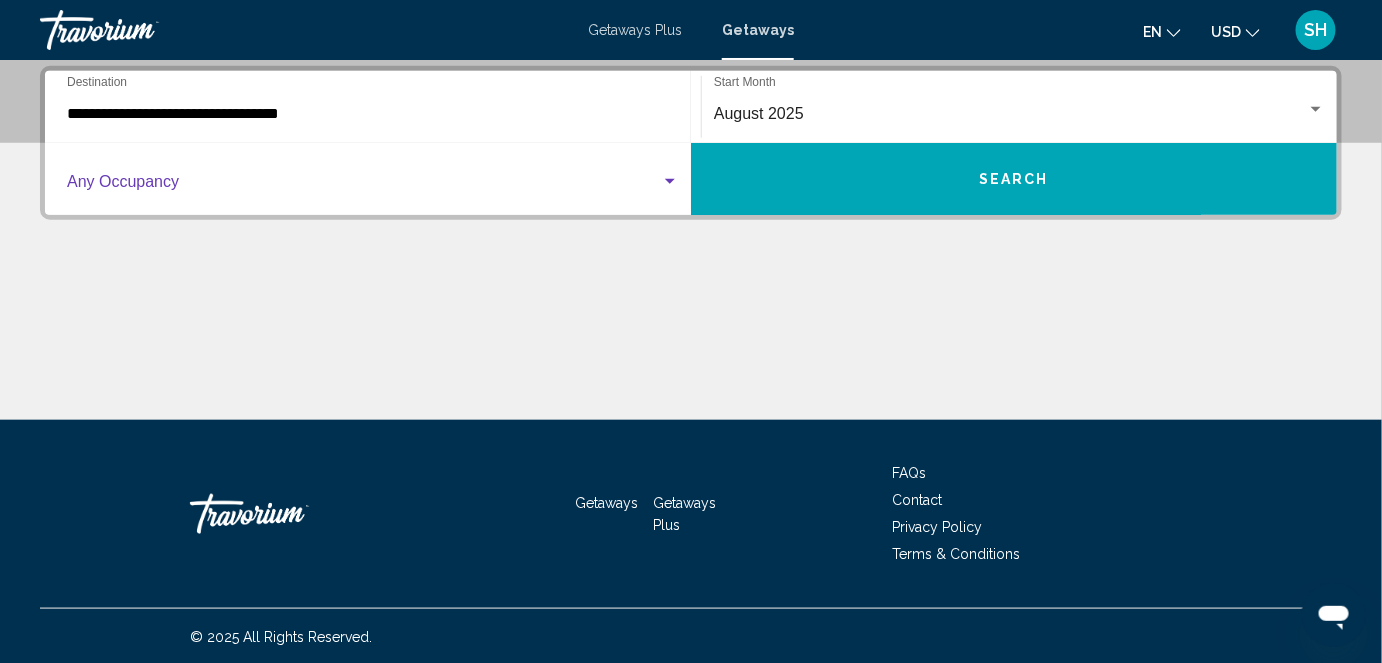click at bounding box center [670, 181] 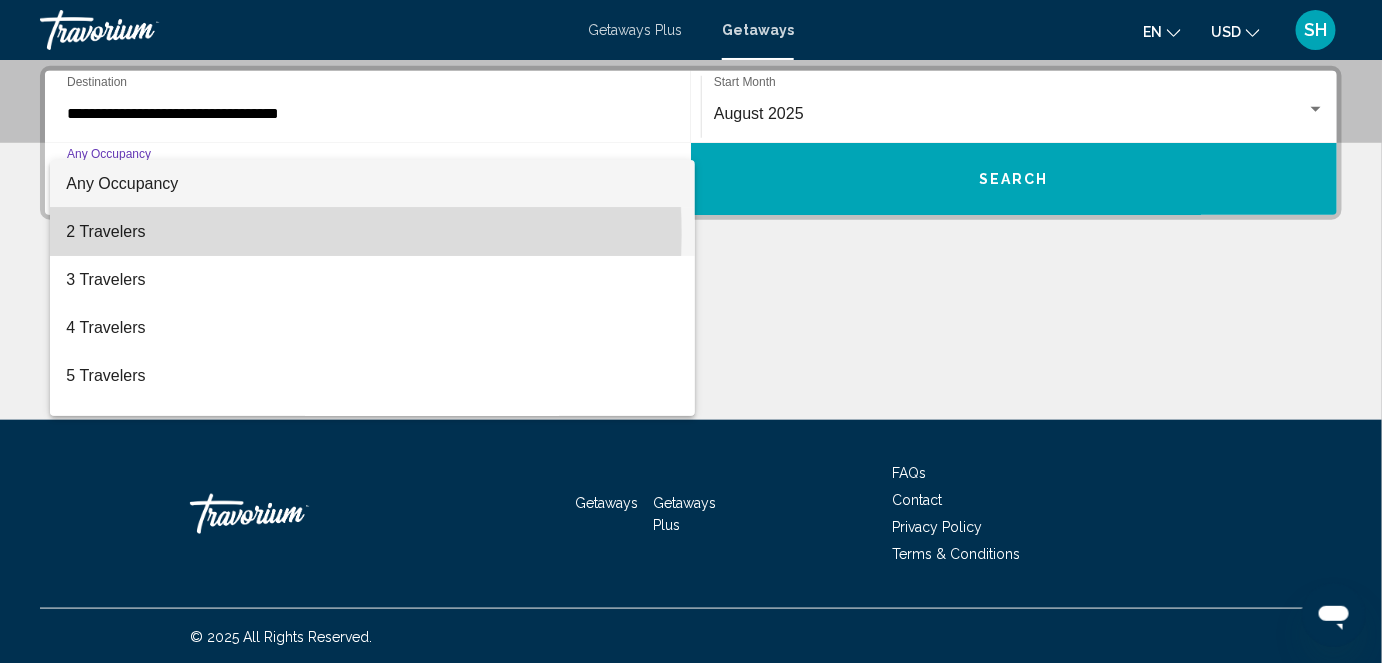 click on "2 Travelers" at bounding box center (372, 232) 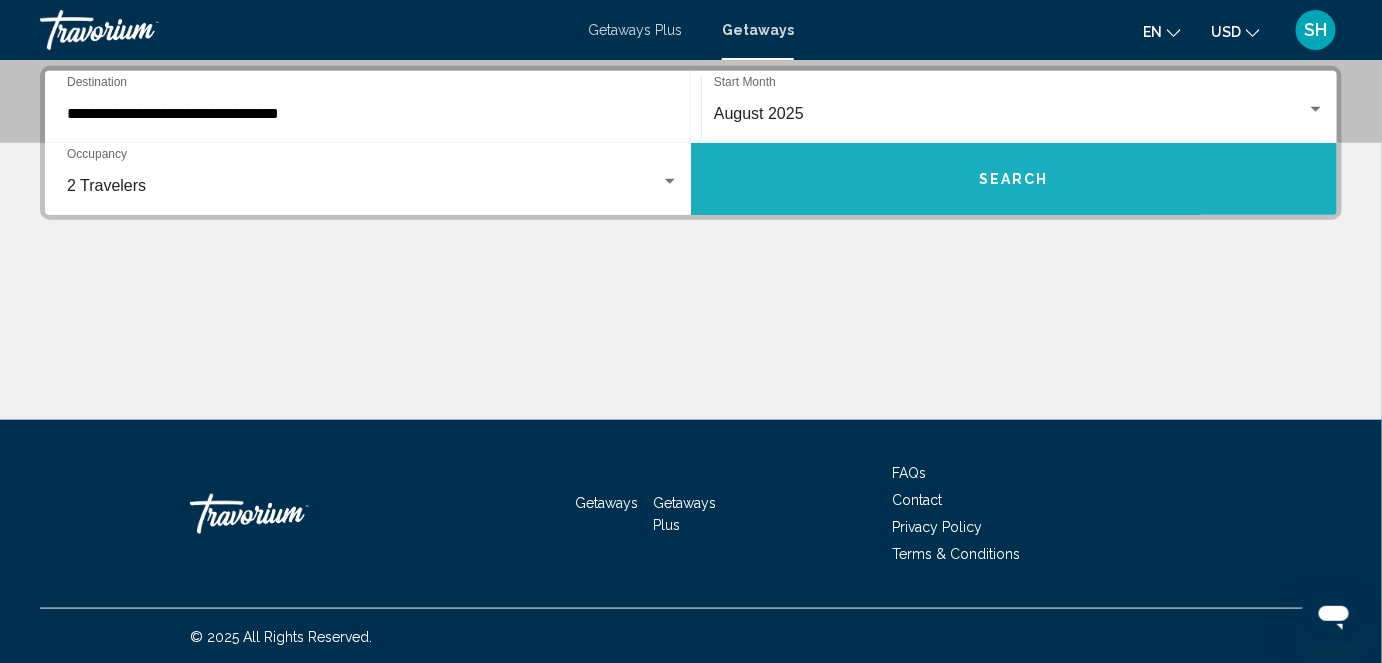 click on "Search" at bounding box center (1014, 179) 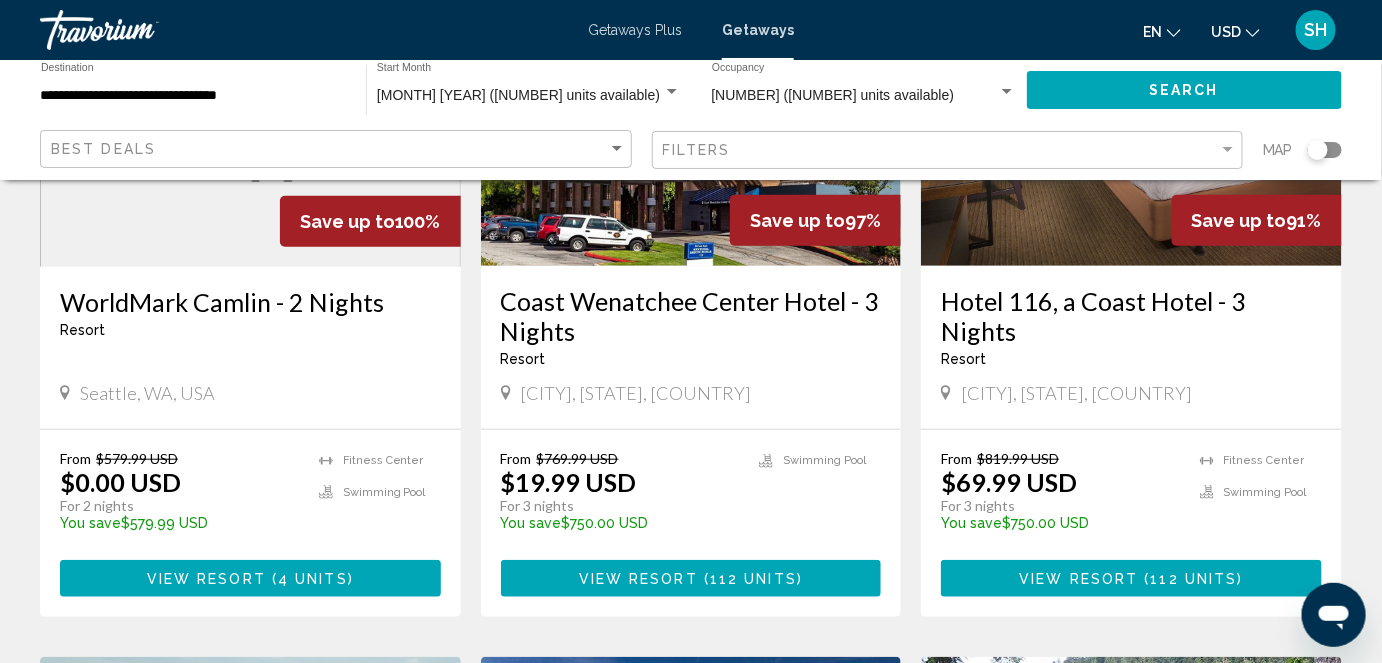 scroll, scrollTop: 323, scrollLeft: 0, axis: vertical 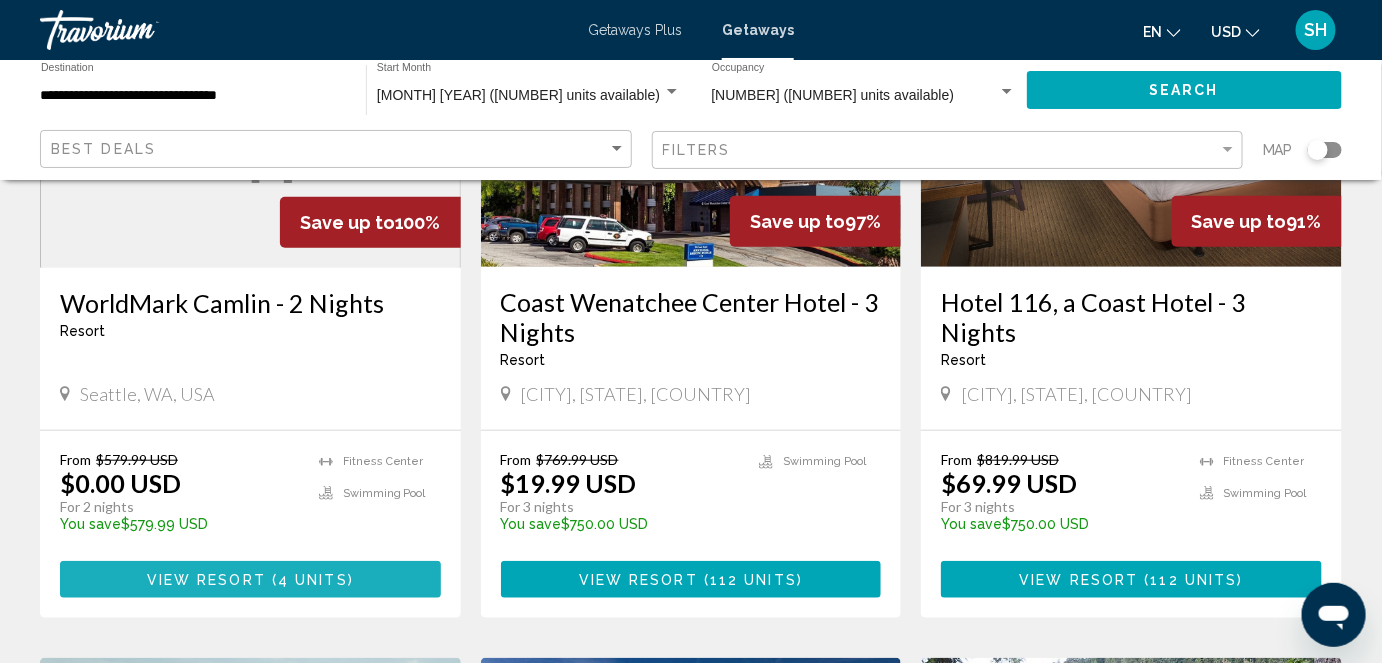 click at bounding box center (269, 580) 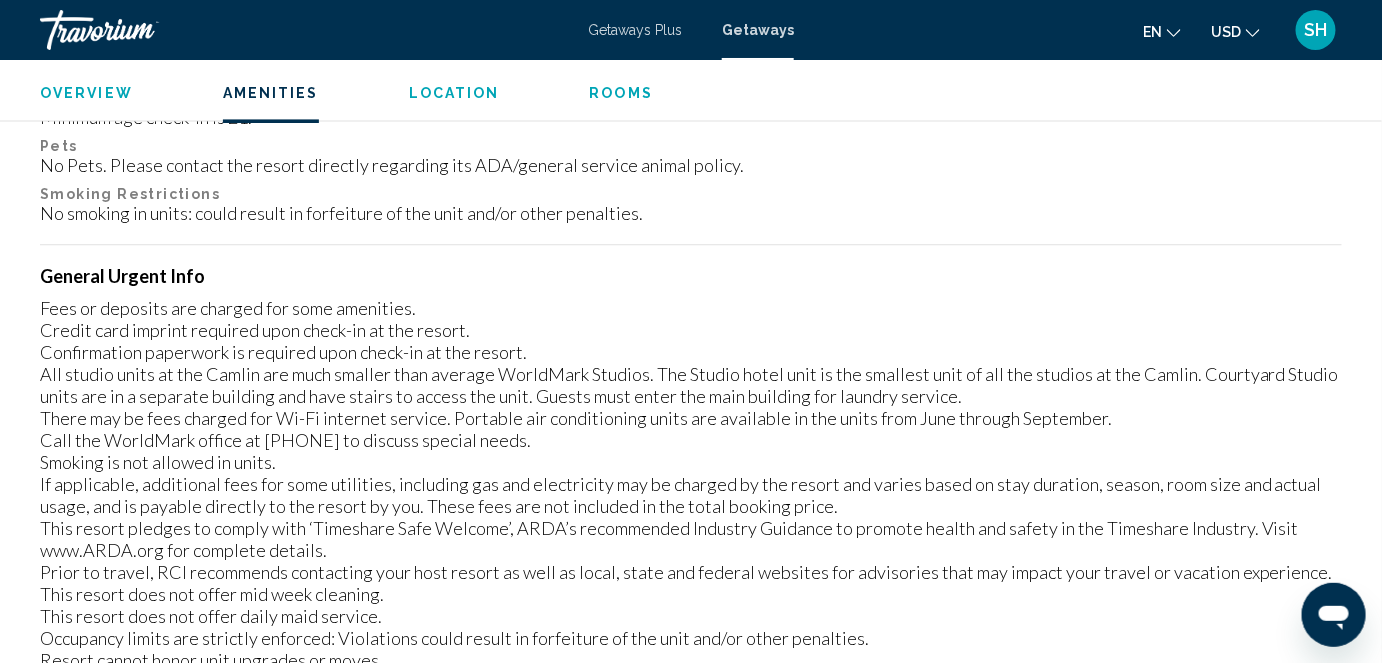 scroll, scrollTop: 1371, scrollLeft: 0, axis: vertical 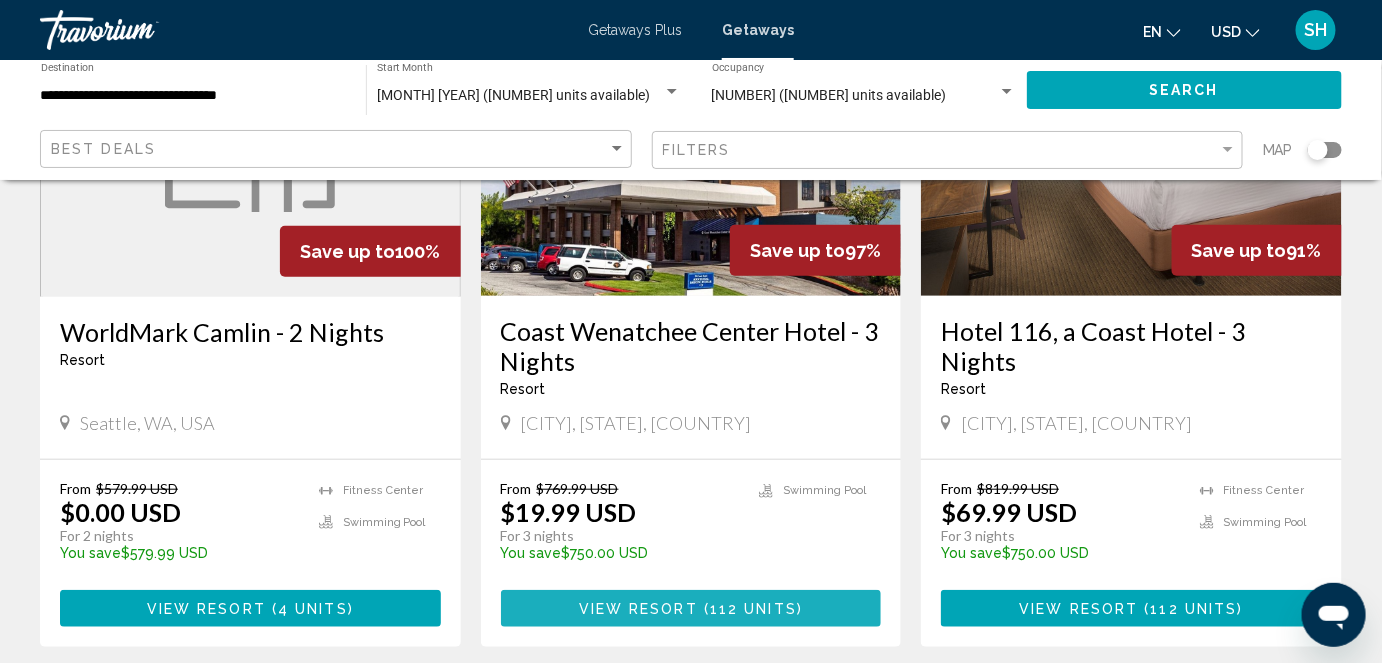 click on "View Resort    ( 112 units )" at bounding box center (691, 608) 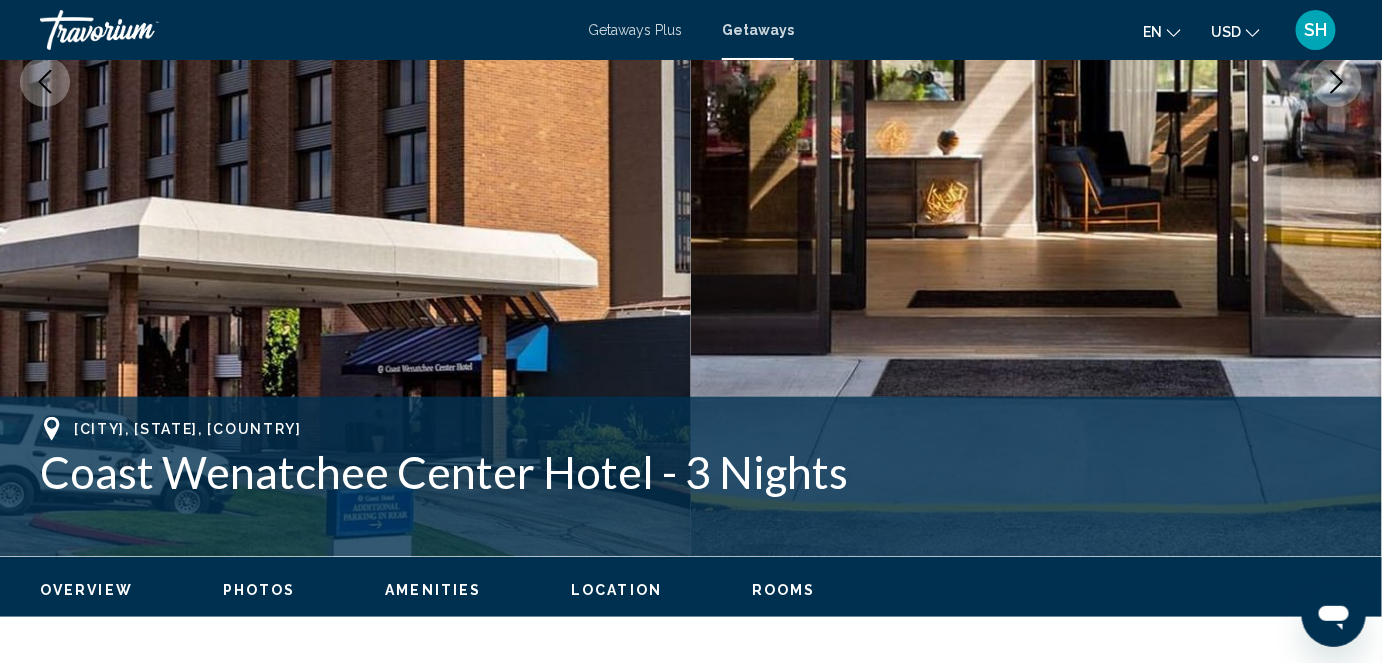 scroll, scrollTop: 0, scrollLeft: 0, axis: both 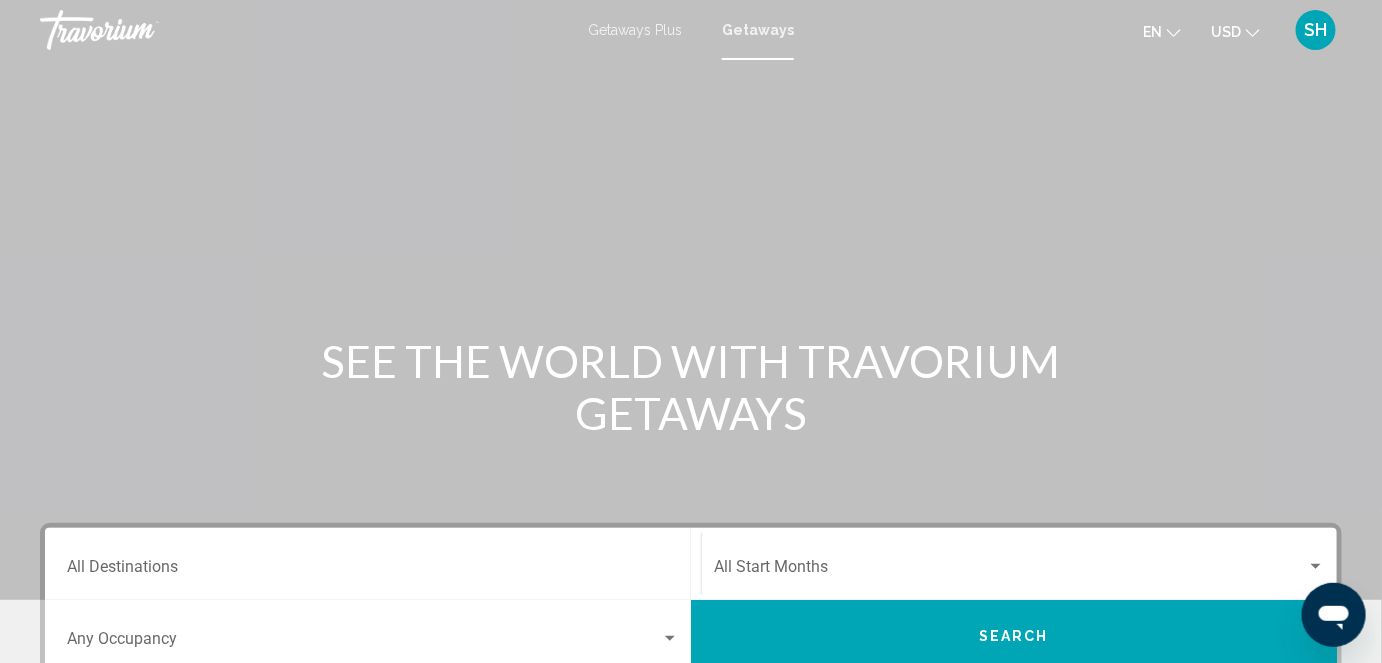 click on "Getaways Plus" at bounding box center (635, 30) 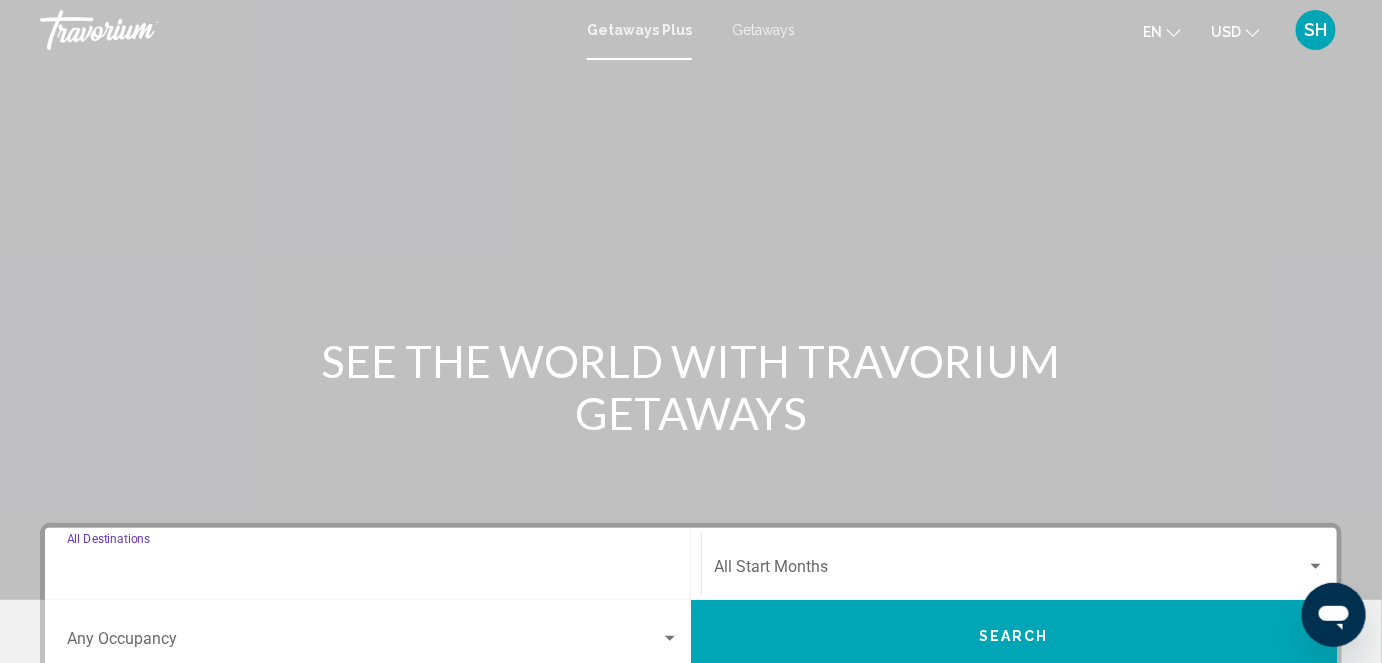 click on "Destination All Destinations" at bounding box center (373, 571) 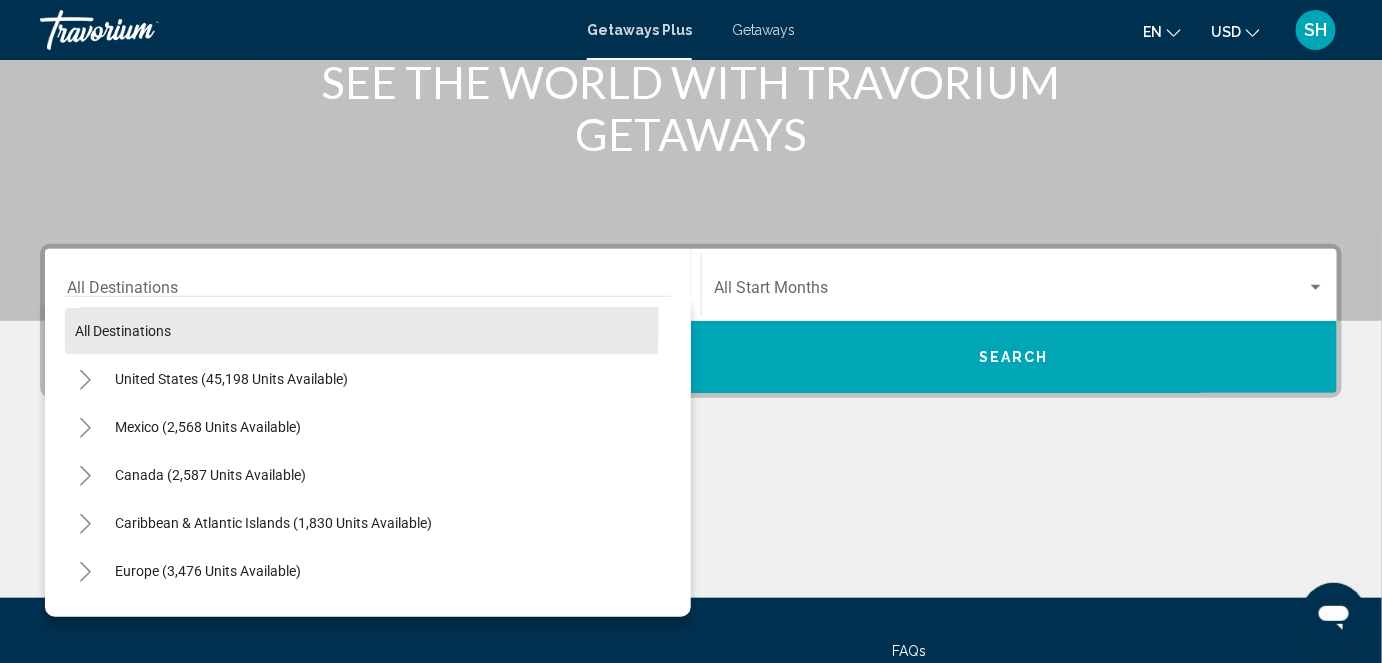 click on "English Español Français Italiano Português русский USD
USD ($) MXN (Mex$) CAD (Can$) GBP (£) EUR (€) AUD (A$) NZD (NZ$) CNY (CN¥) SH Login  SEE THE WORLD WITH TRAVORIUM GETAWAYS Destination All Destinations  All destinations
United States ([NUMBER] units available)
Mexico ([NUMBER] units available)
Canada ([NUMBER] units available)
Caribbean ([NUMBER] units available)
Europe ([NUMBER] units available)
Australia ([NUMBER] units available)
South Pacific and Oceania ([NUMBER] units available)
South America ([NUMBER] units available)
Central America ([NUMBER] units available)
Asia ([NUMBER] units available)
Africa ([NUMBER] units available)
Start Month Occupancy" at bounding box center (691, 52) 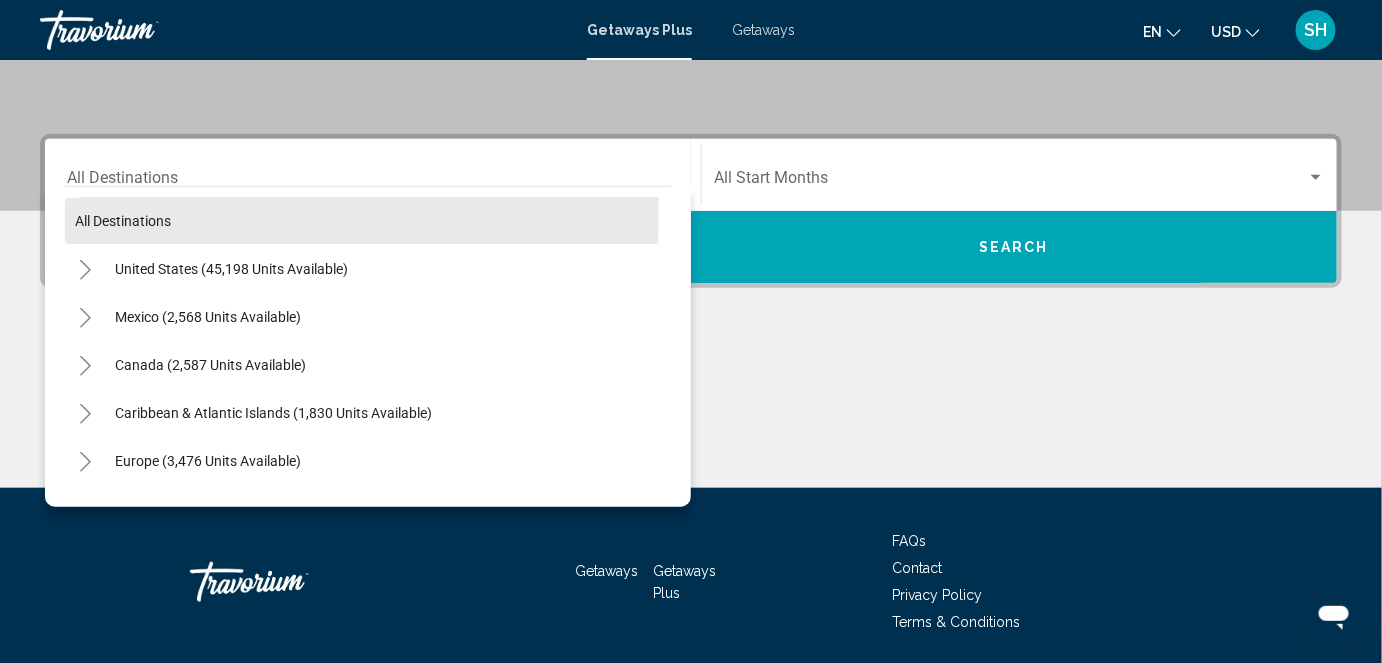 scroll, scrollTop: 457, scrollLeft: 0, axis: vertical 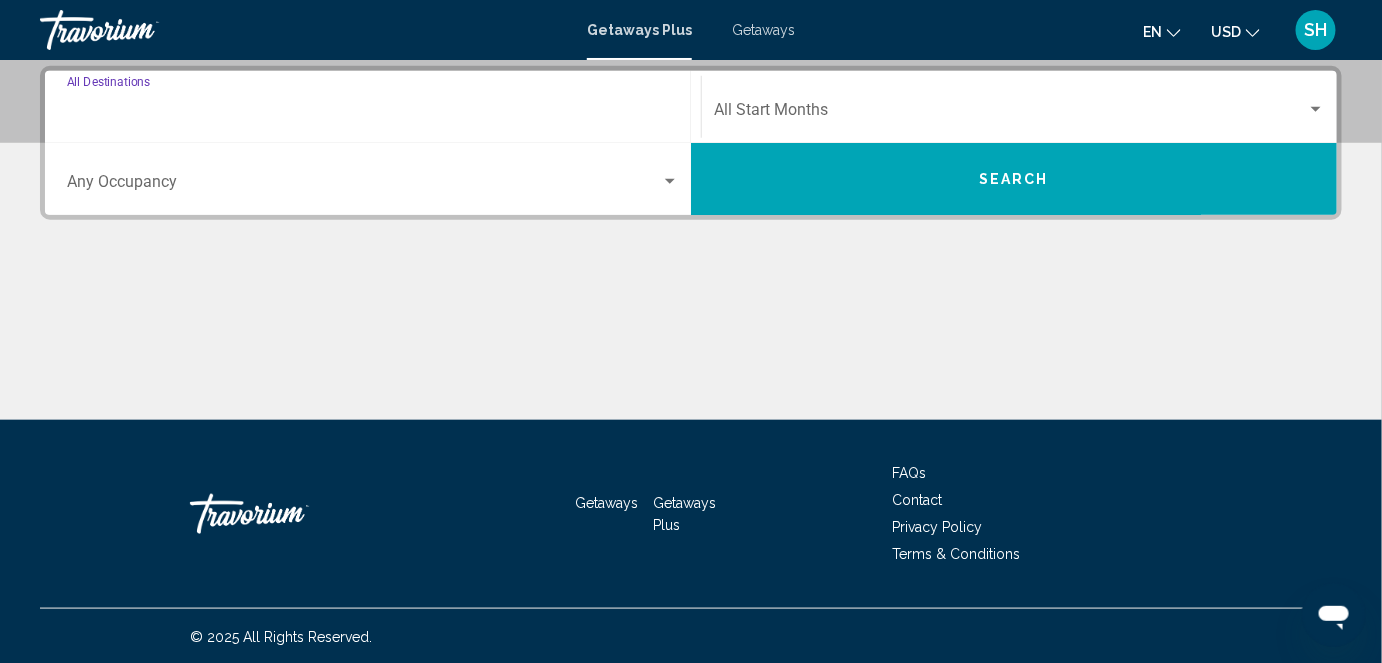 click on "Destination All Destinations" at bounding box center (373, 114) 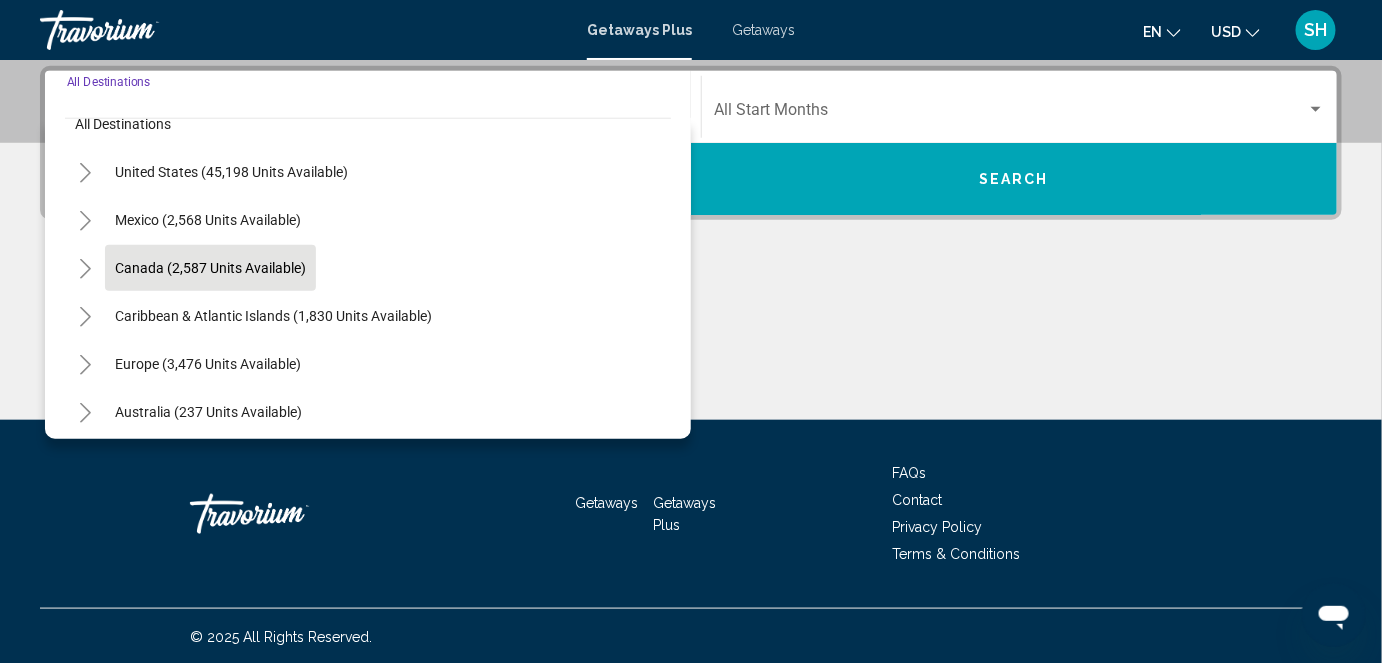 scroll, scrollTop: 0, scrollLeft: 0, axis: both 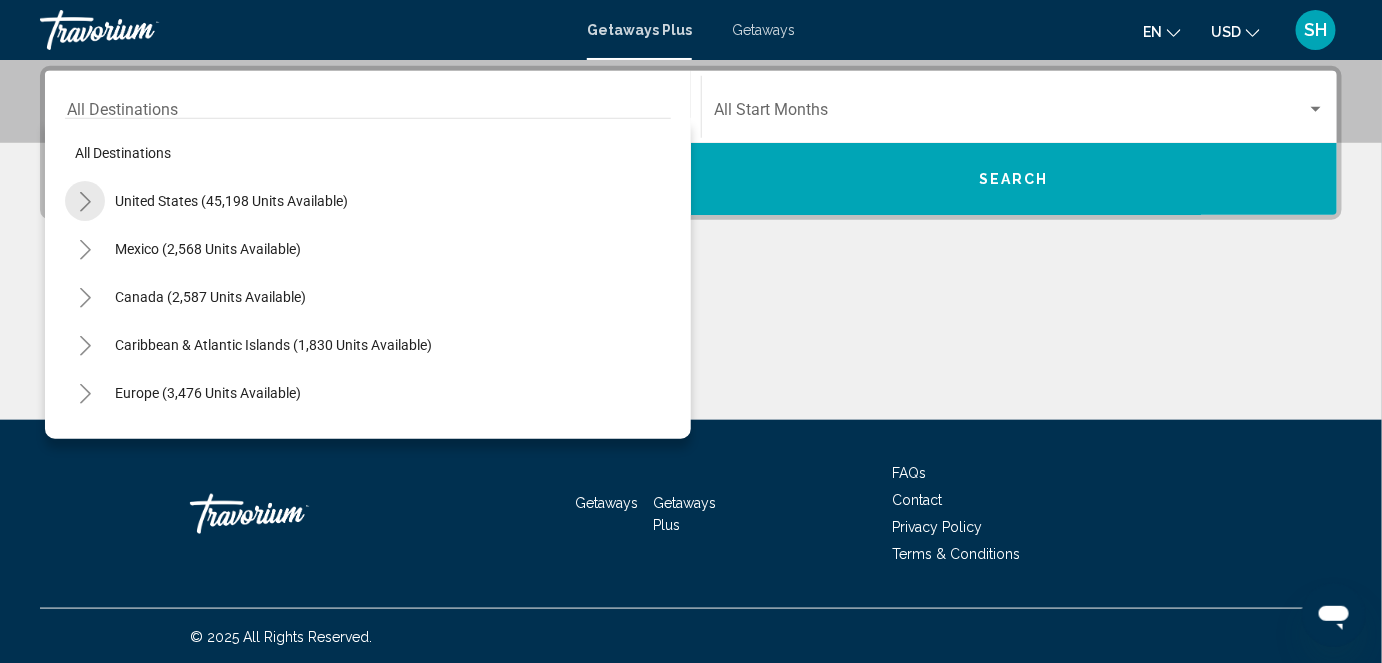 click 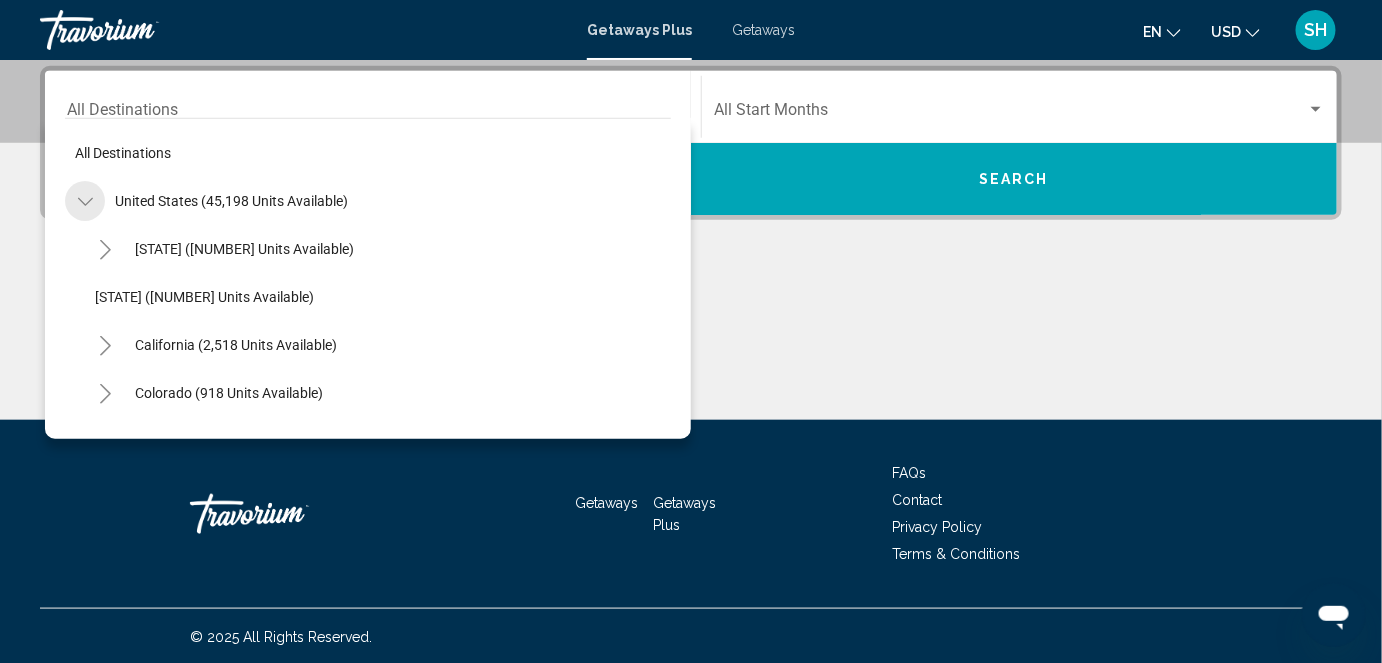 click 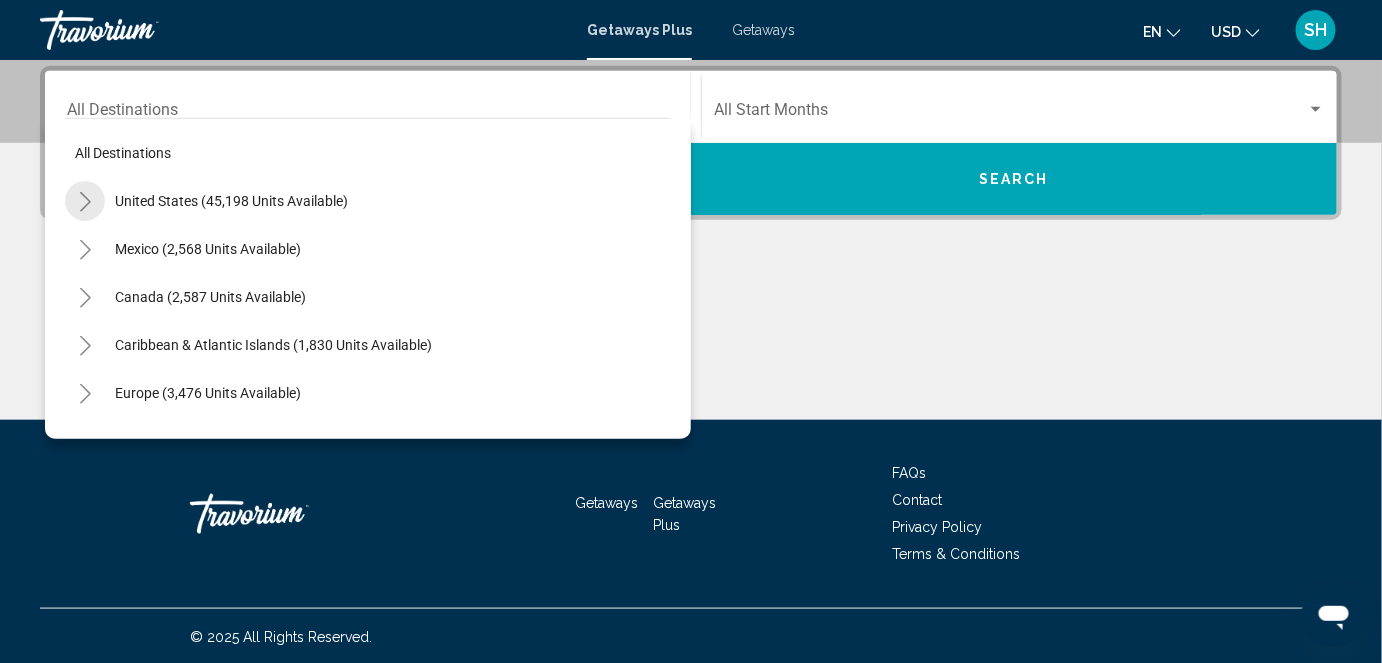 click 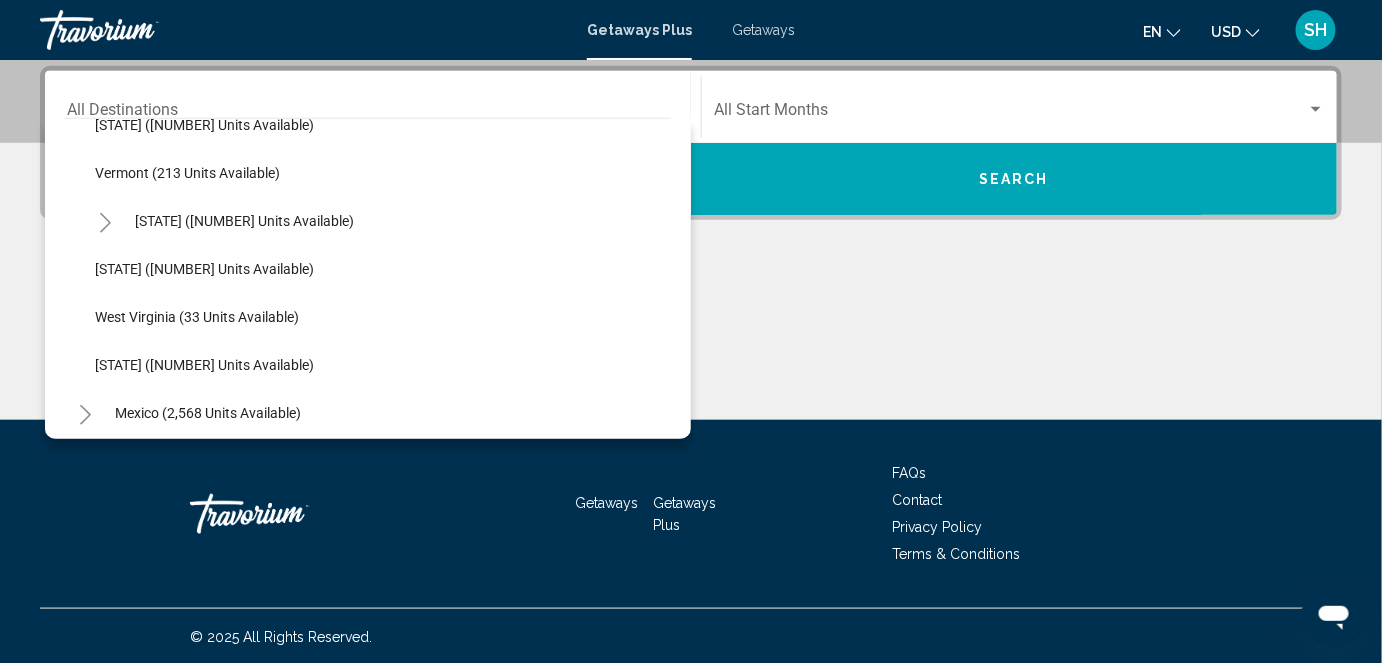 scroll, scrollTop: 1756, scrollLeft: 0, axis: vertical 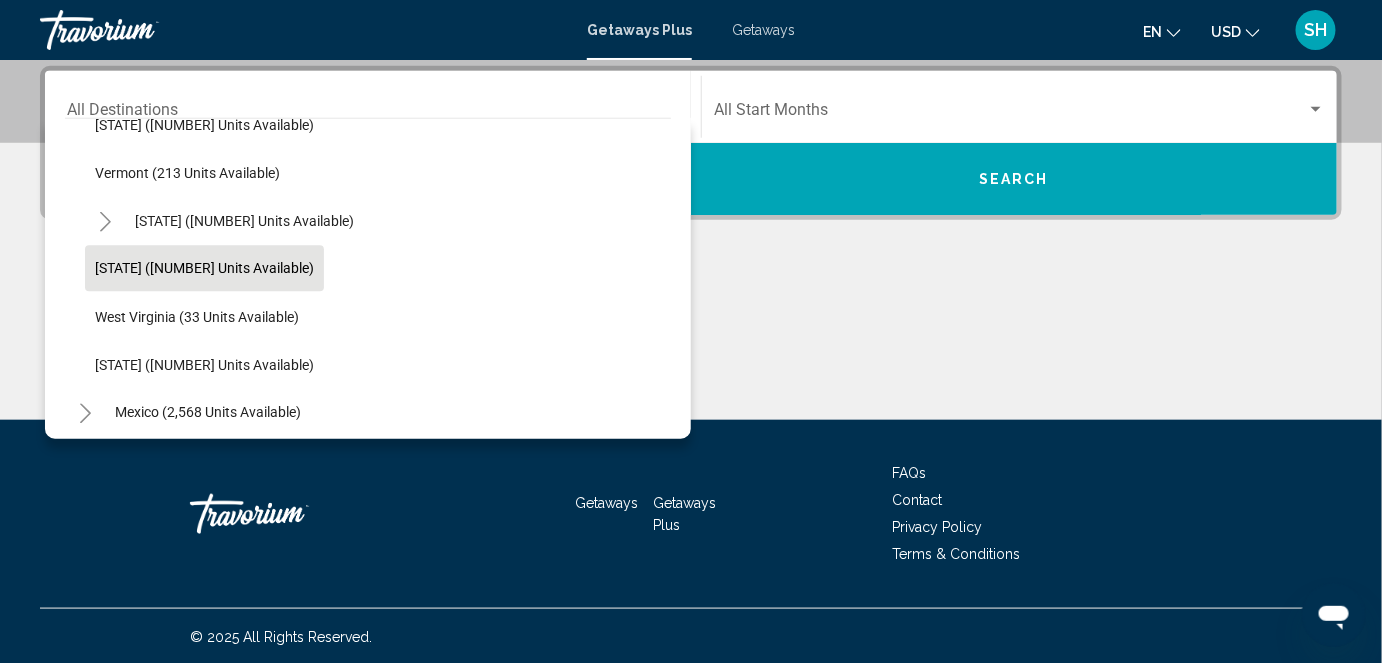 click on "[STATE] ([NUMBER] units available)" 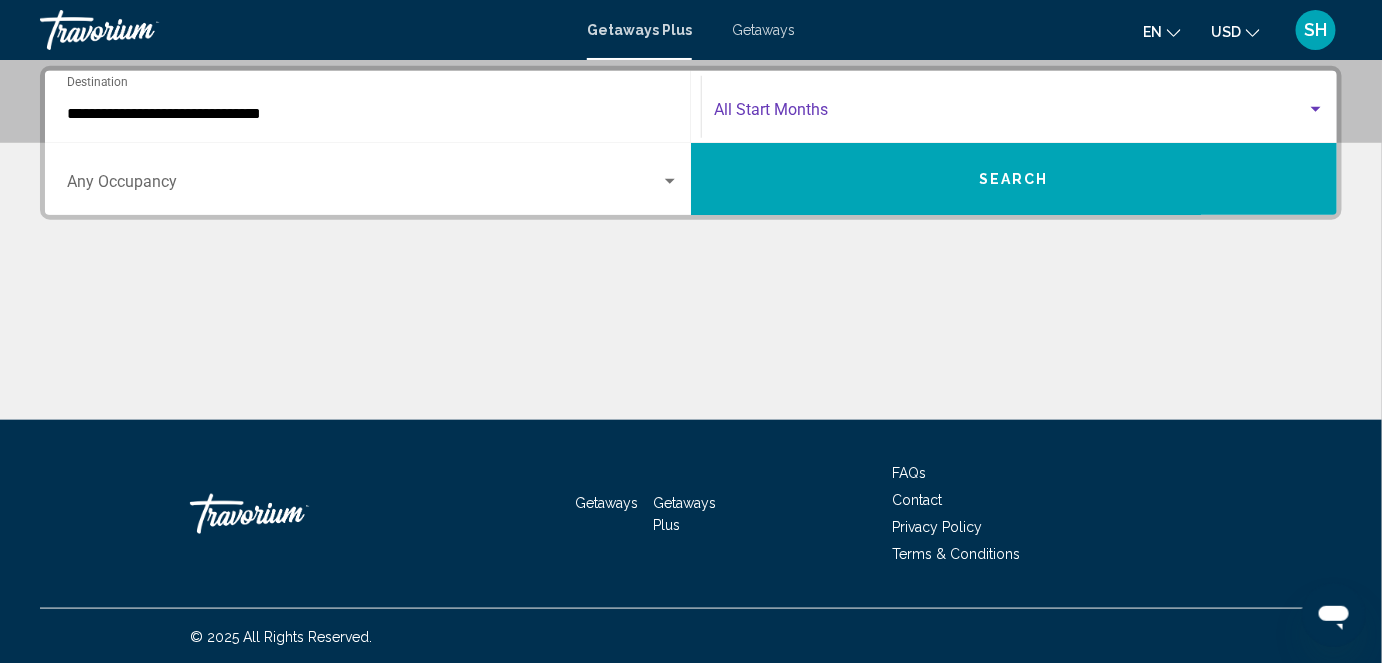 click at bounding box center (1010, 114) 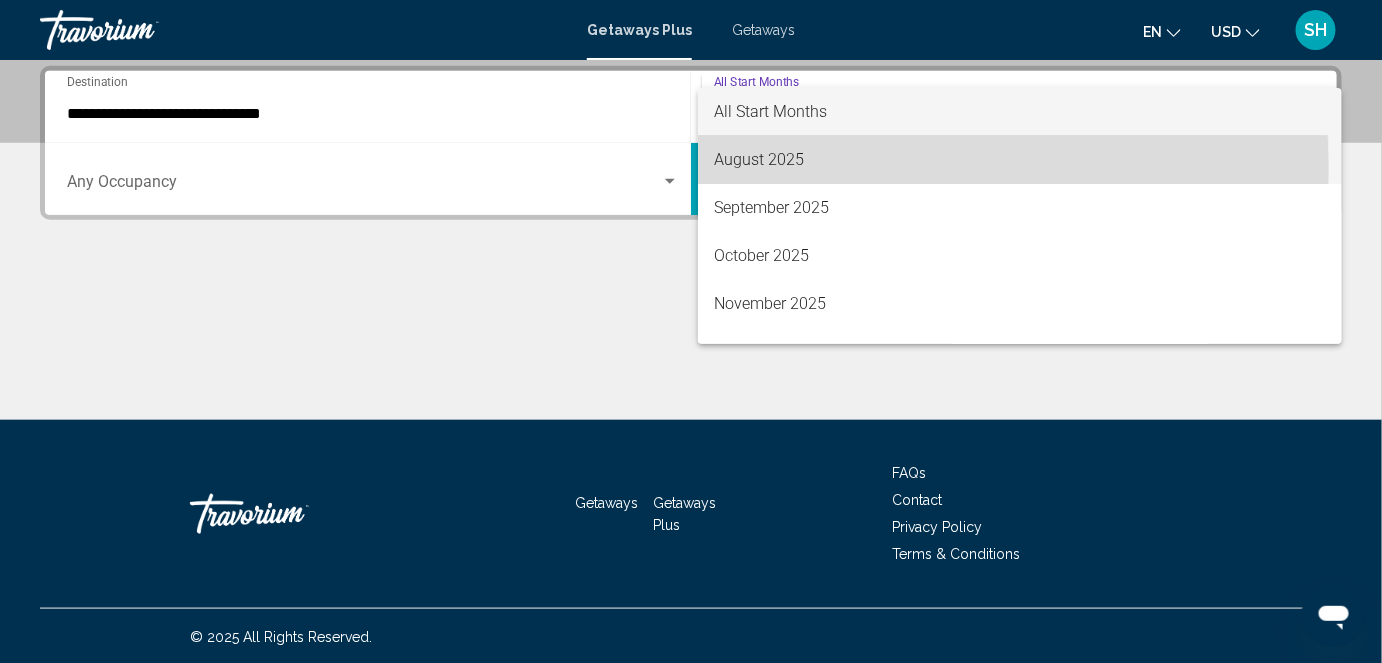 click on "August 2025" at bounding box center [1020, 160] 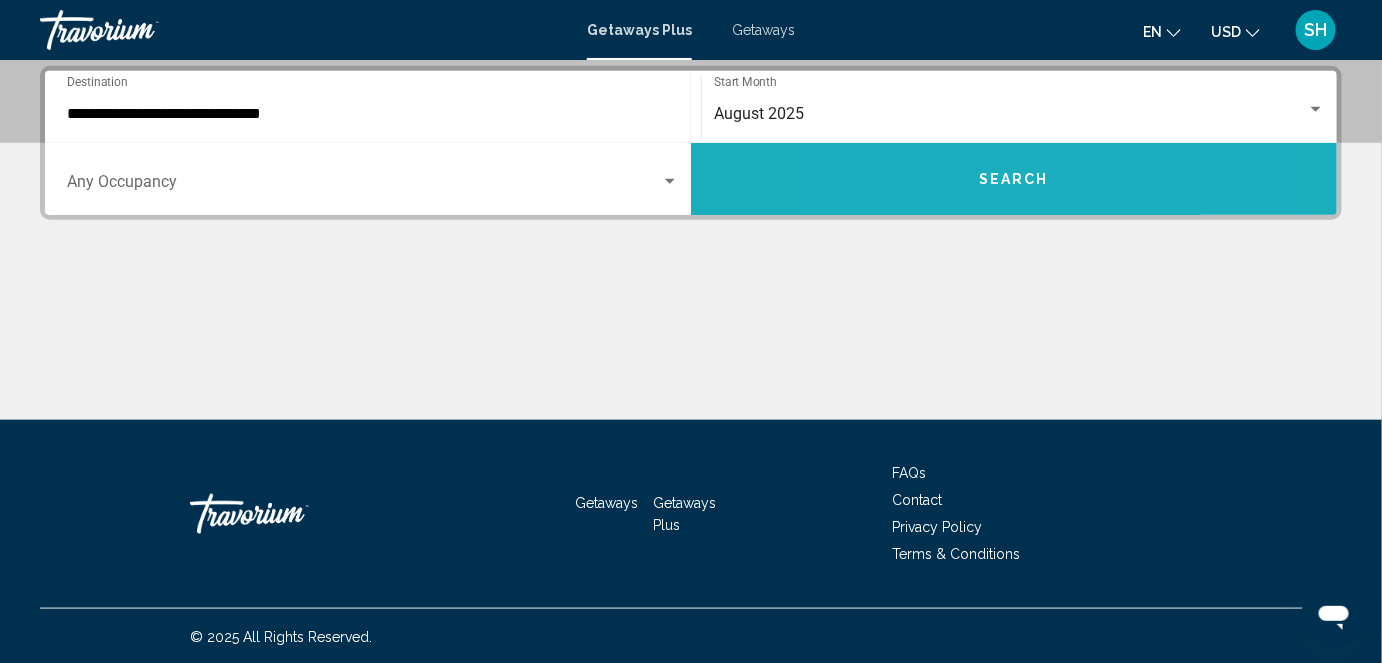 click on "Search" at bounding box center (1014, 179) 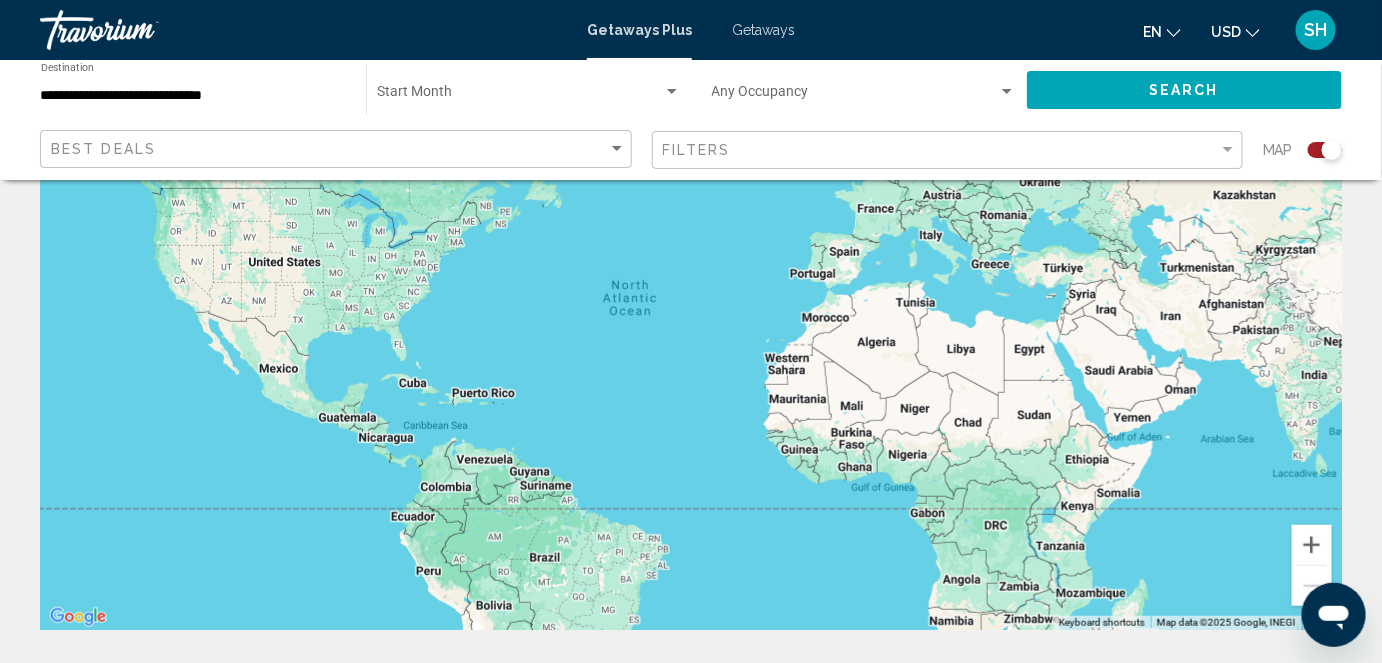 scroll, scrollTop: 0, scrollLeft: 0, axis: both 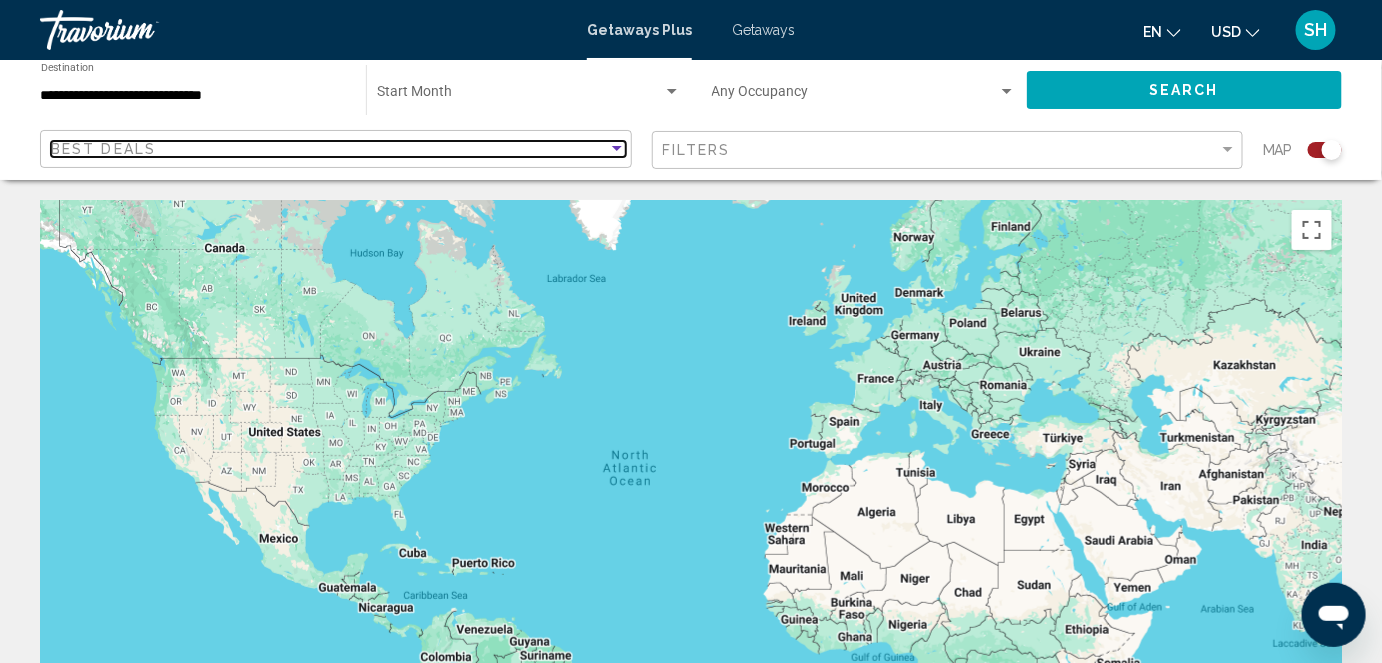 click at bounding box center [617, 148] 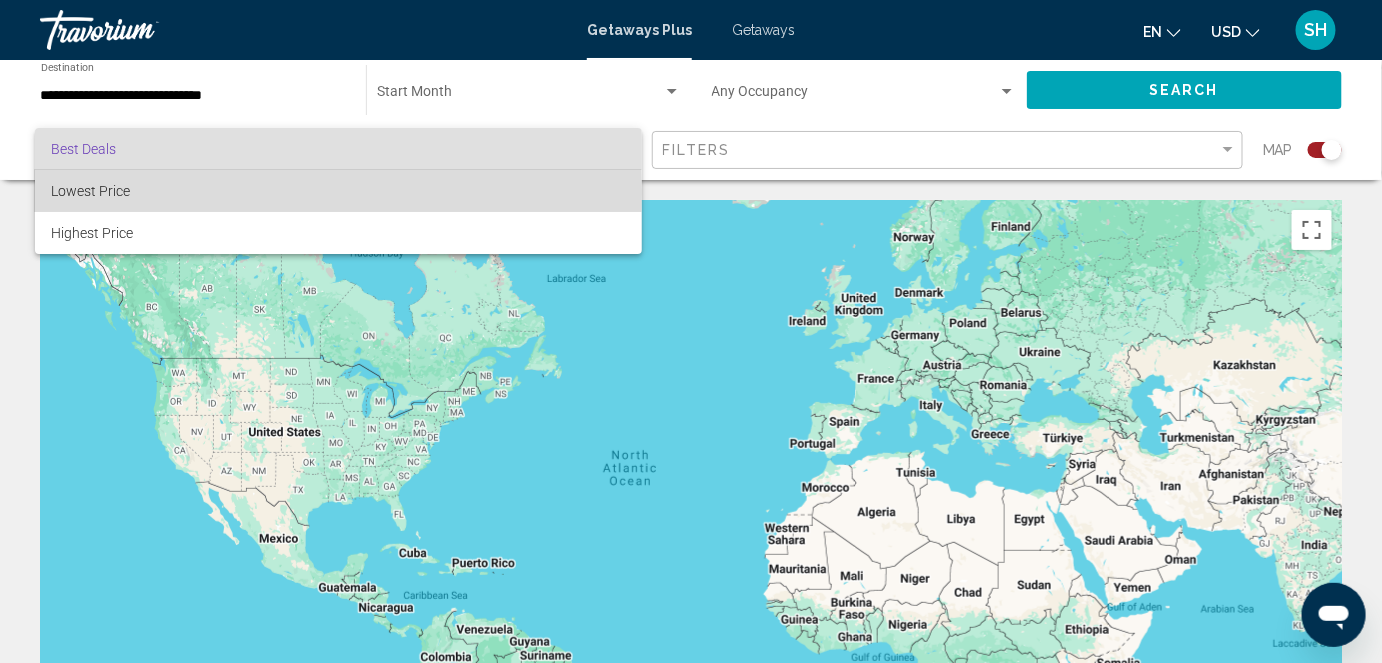 click on "Lowest Price" at bounding box center [90, 191] 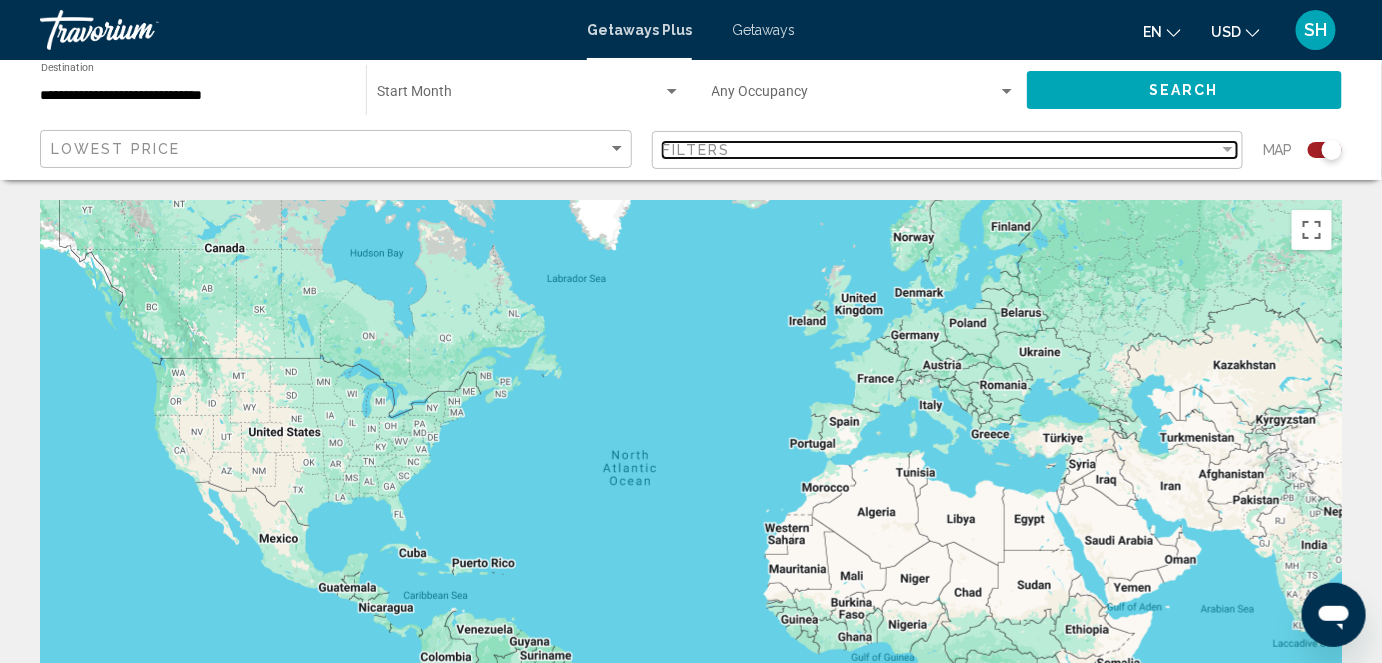 click at bounding box center [1228, 149] 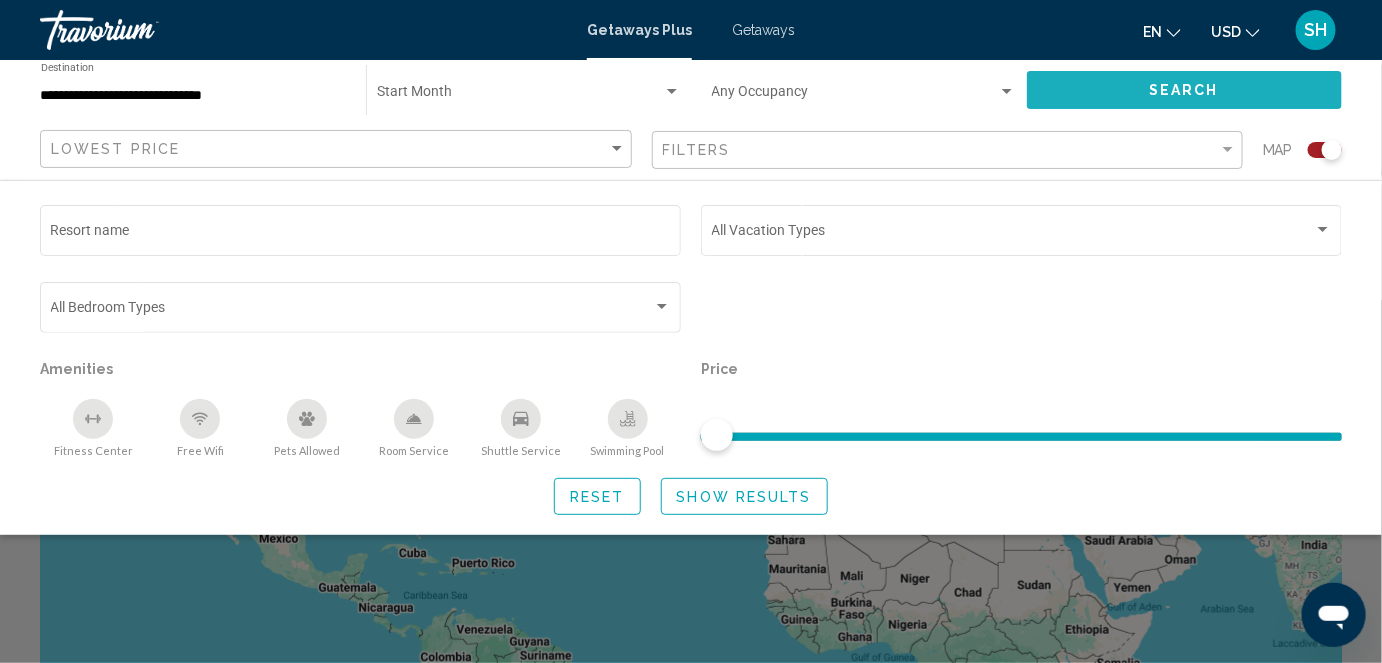 click on "Search" 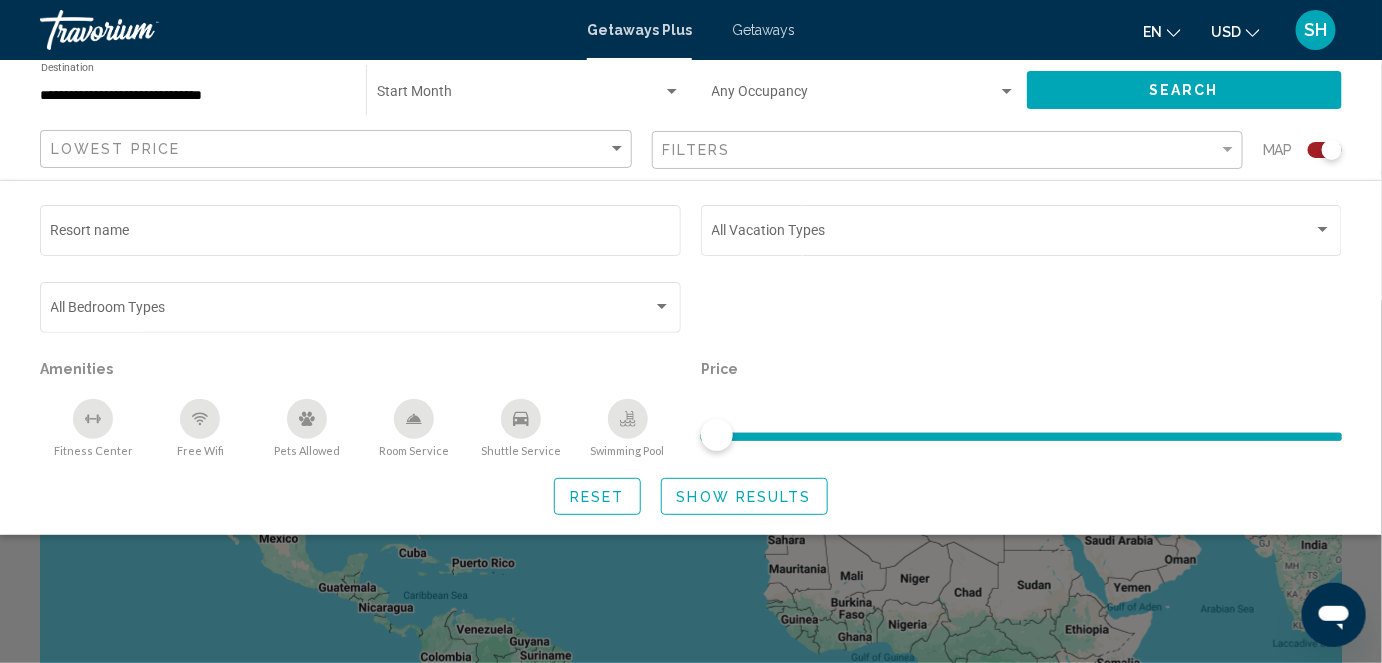 click 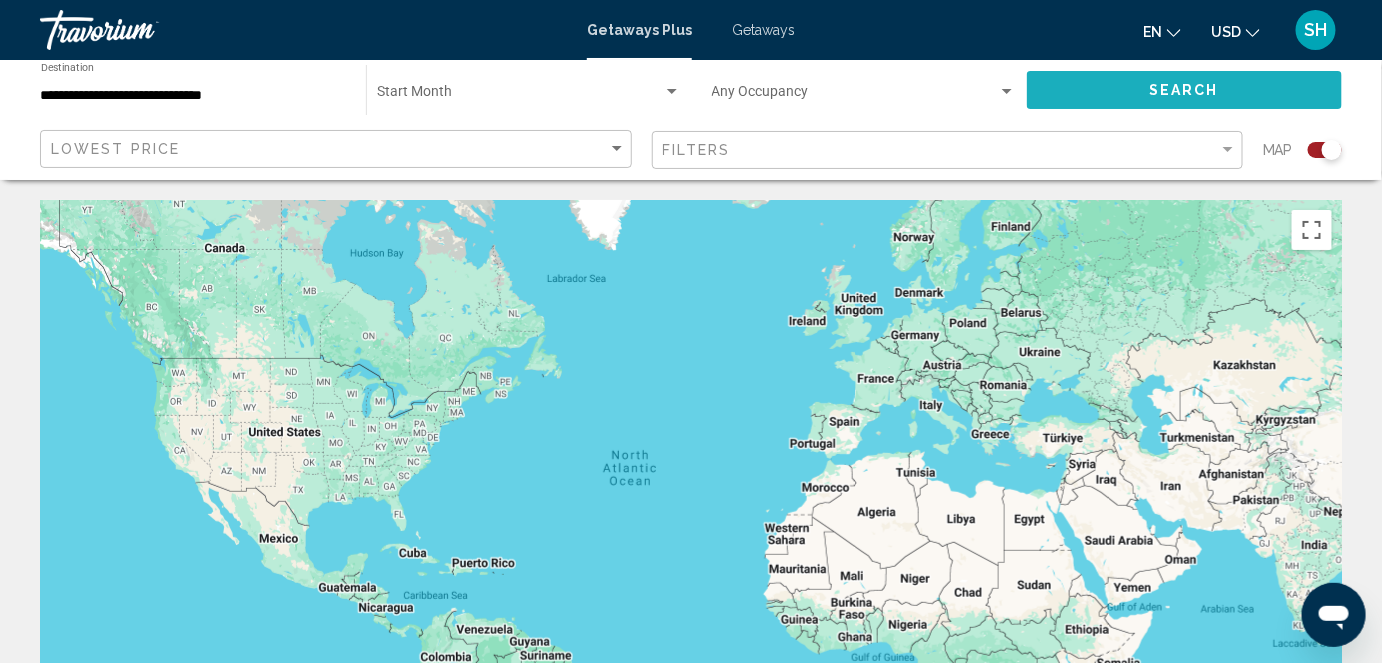 click on "Search" 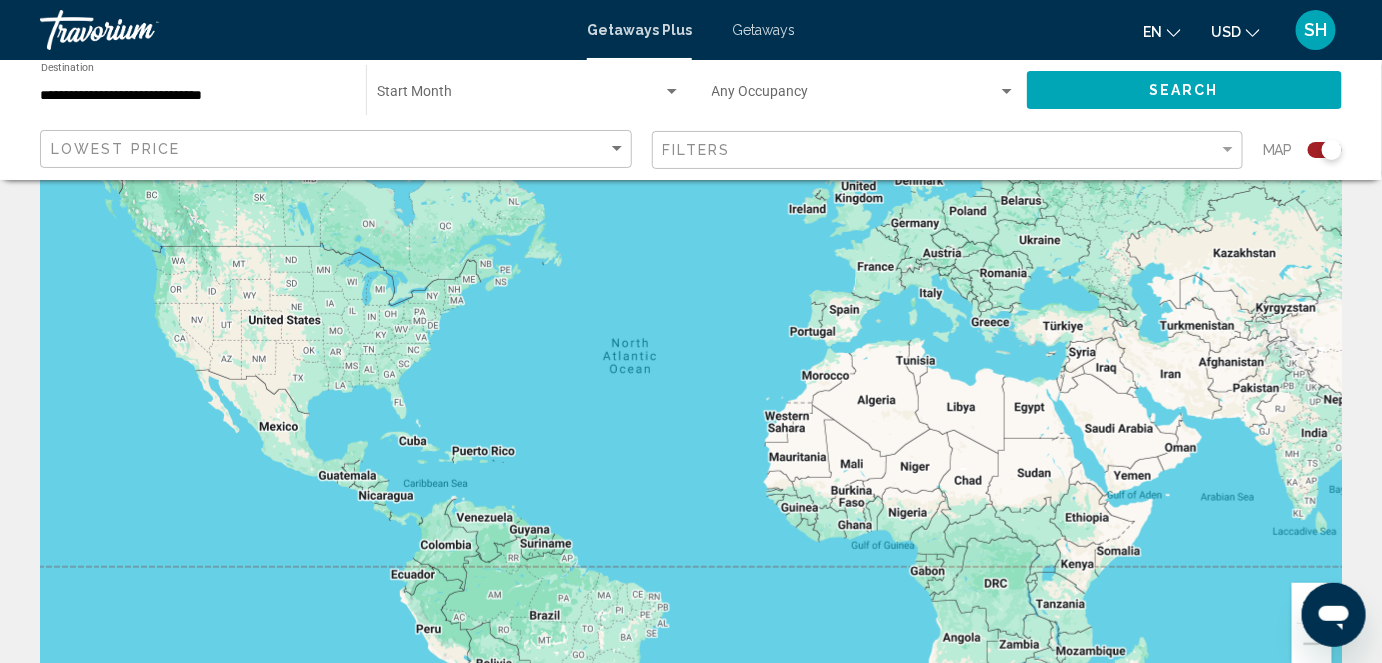 scroll, scrollTop: 0, scrollLeft: 0, axis: both 